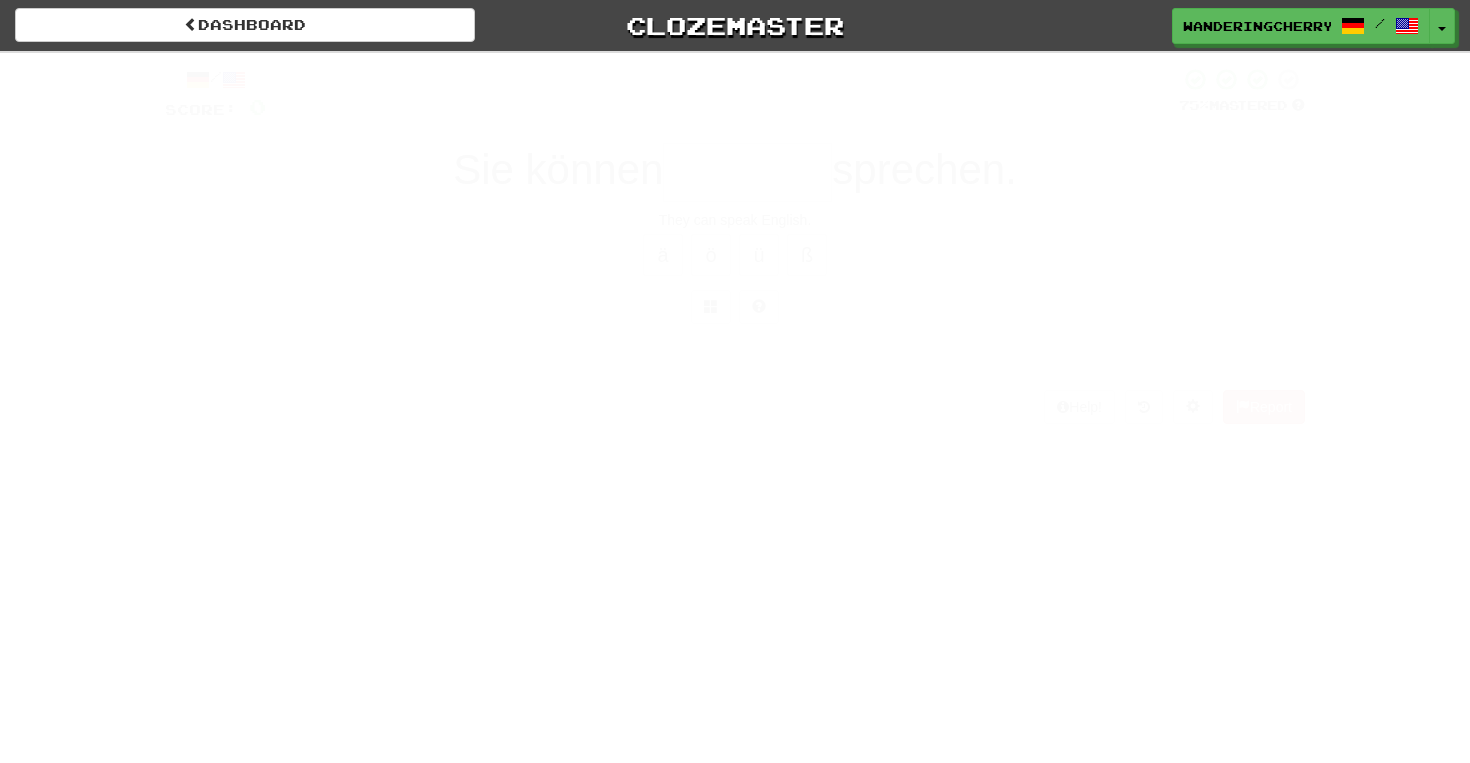 scroll, scrollTop: 0, scrollLeft: 0, axis: both 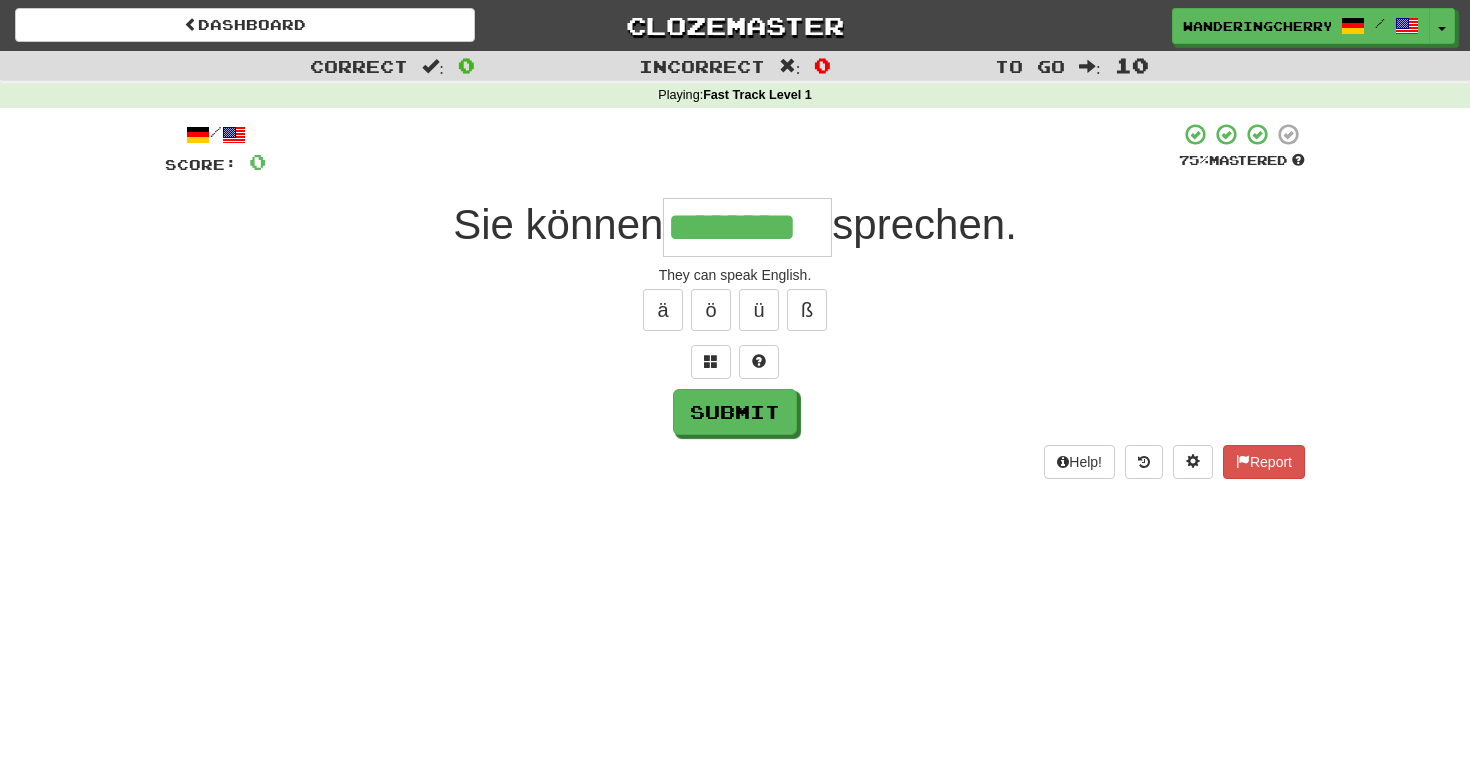 type on "********" 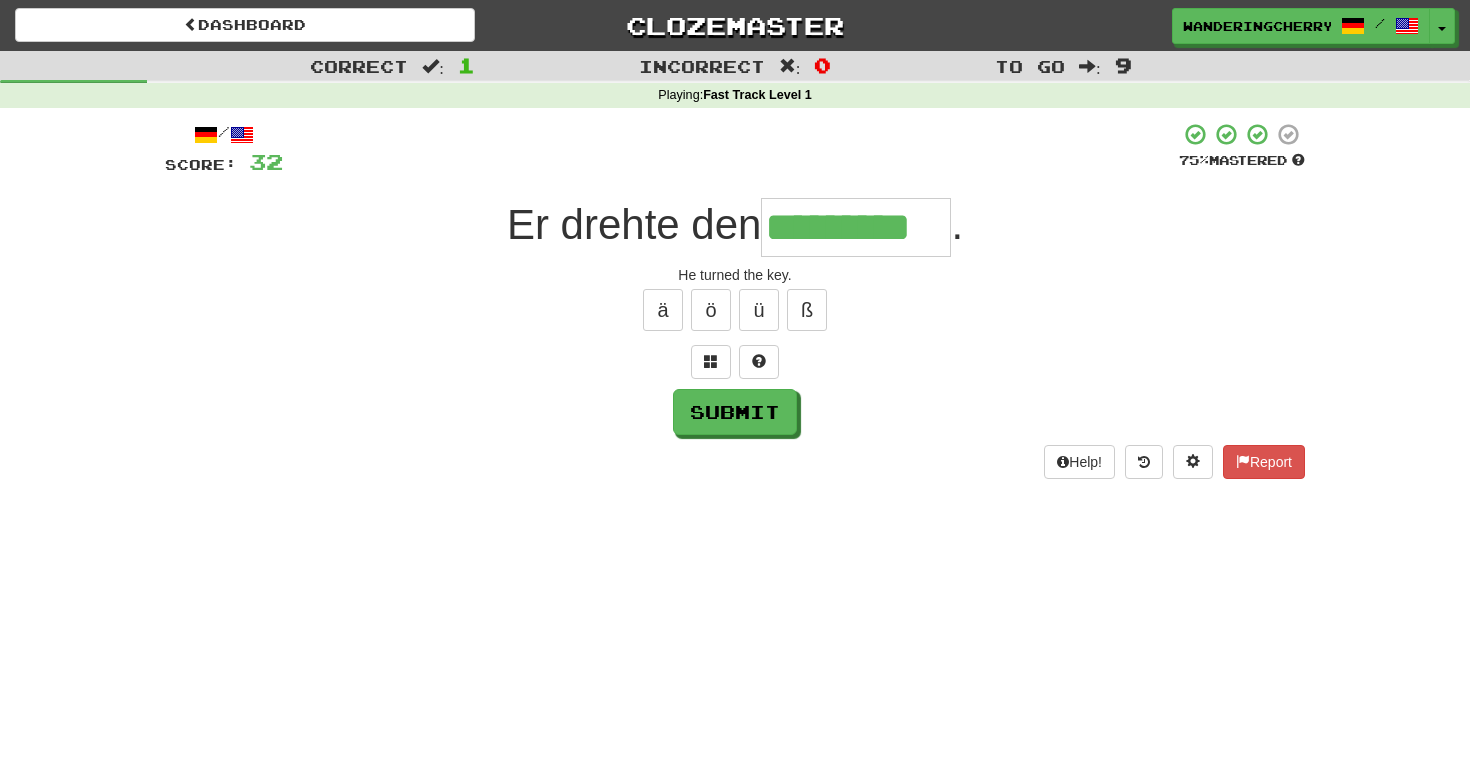 type on "*********" 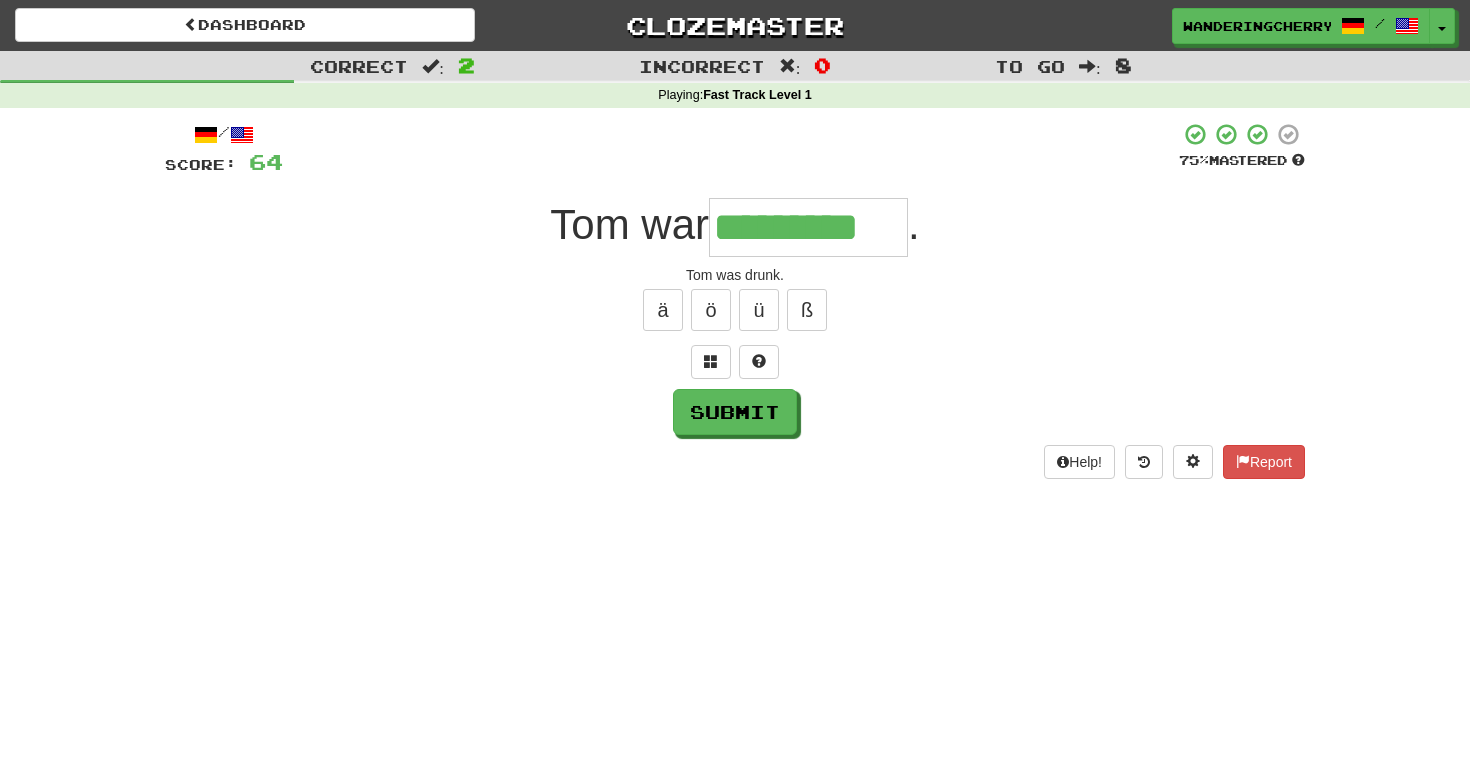 type on "*********" 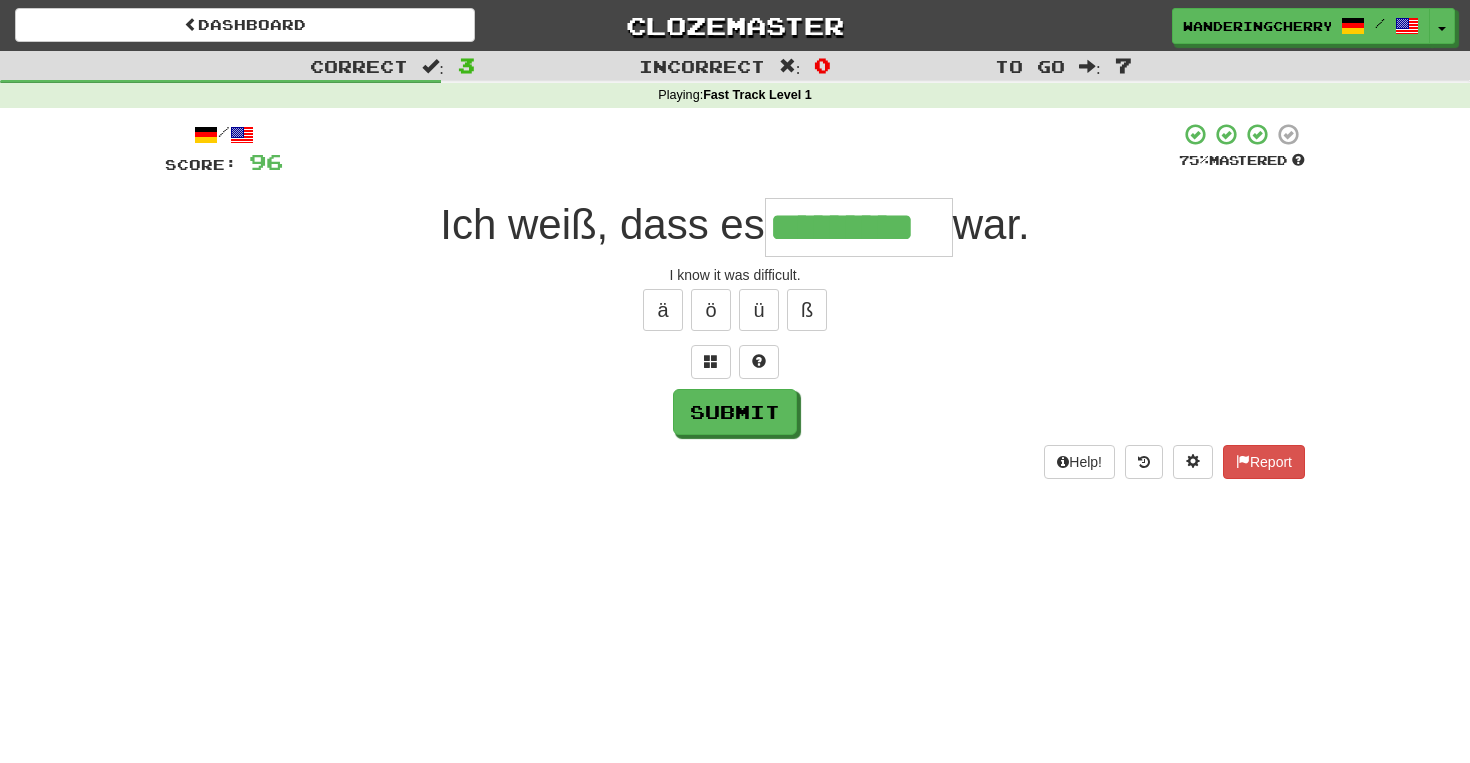 type on "*********" 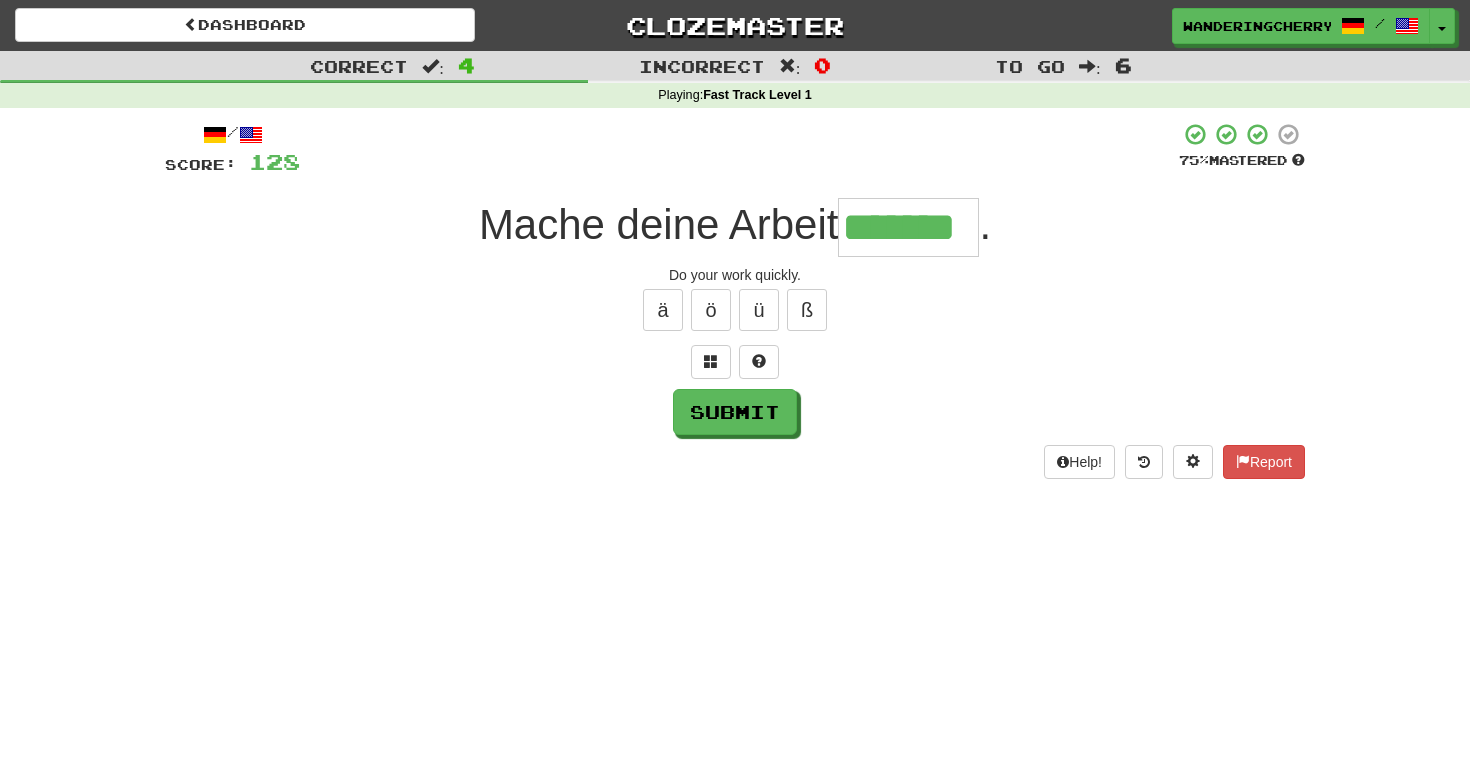 type on "*******" 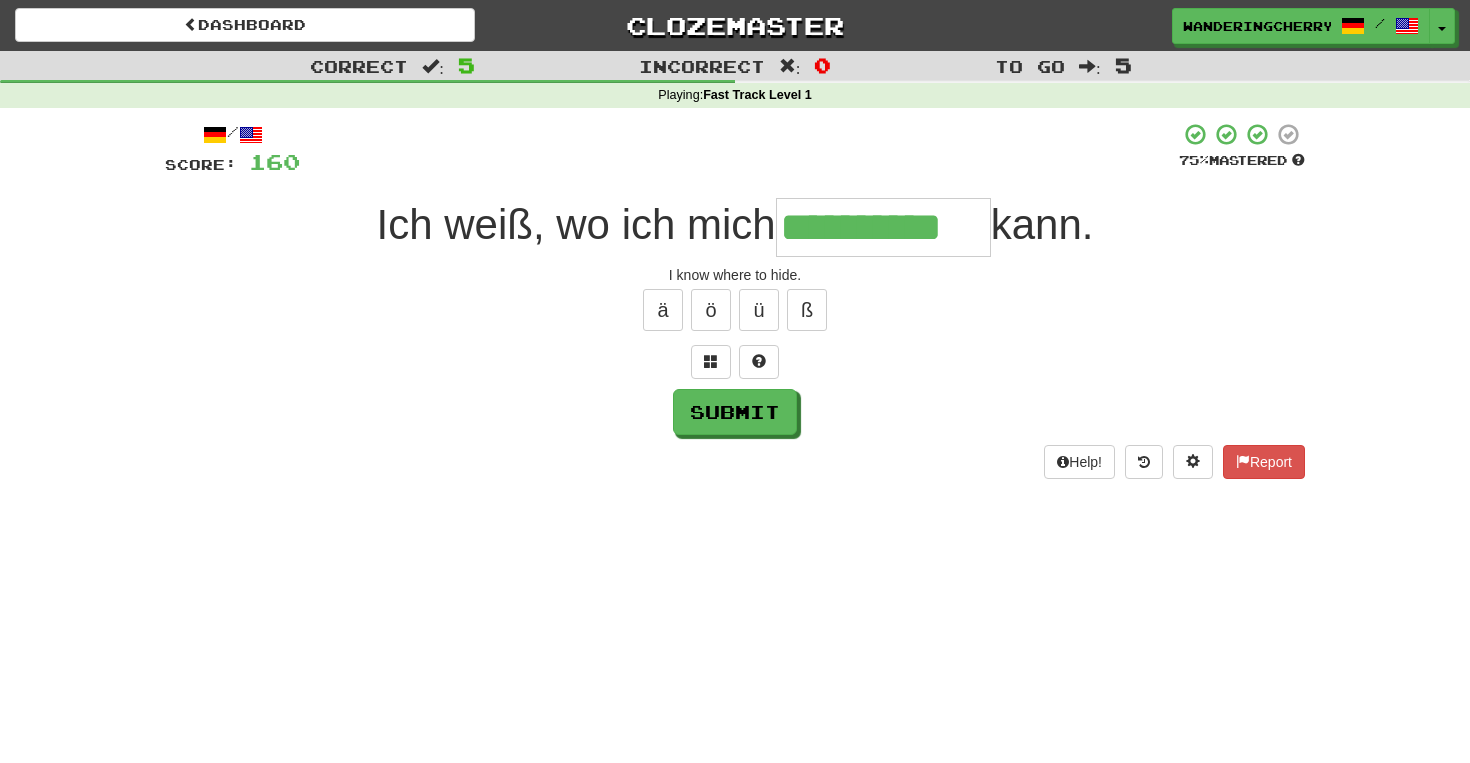 type on "**********" 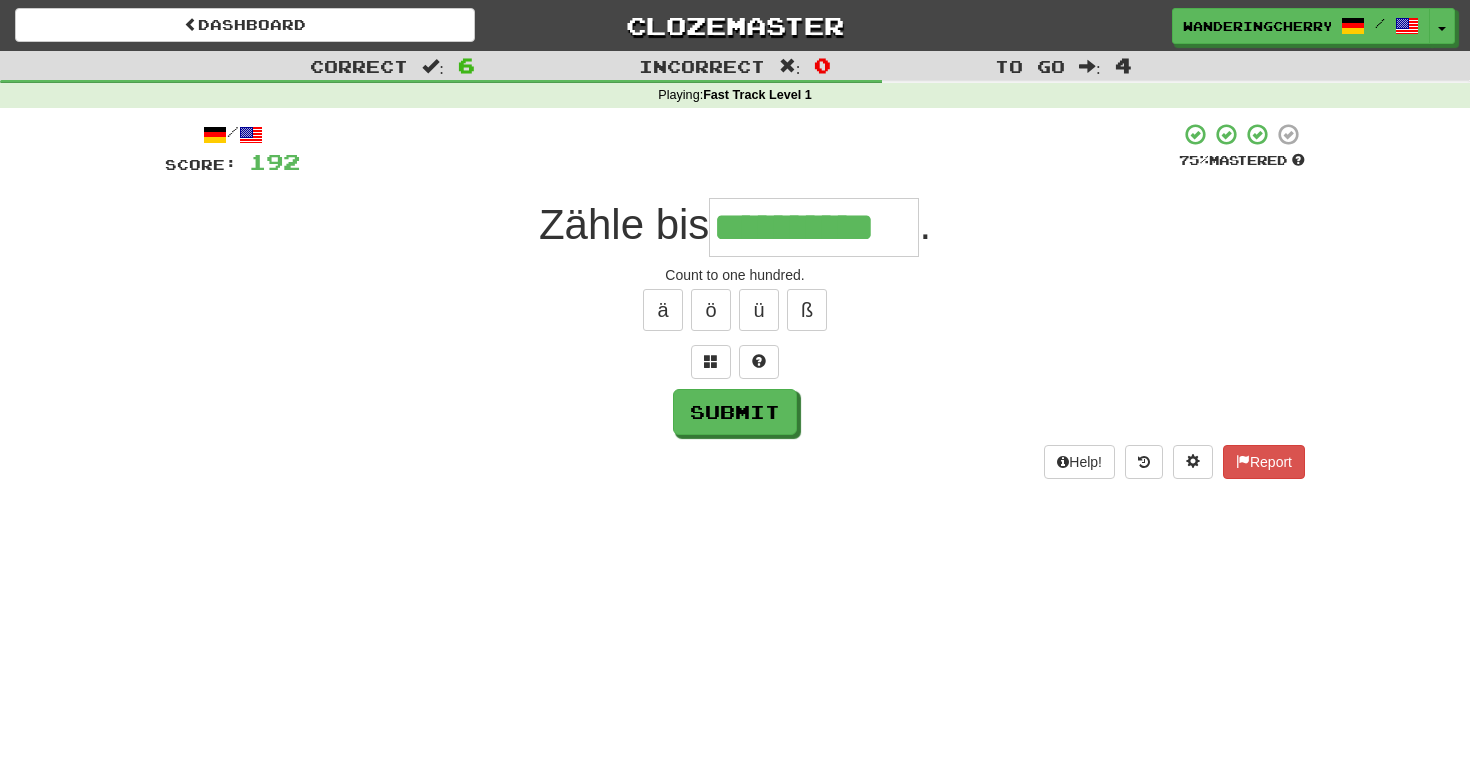 type on "**********" 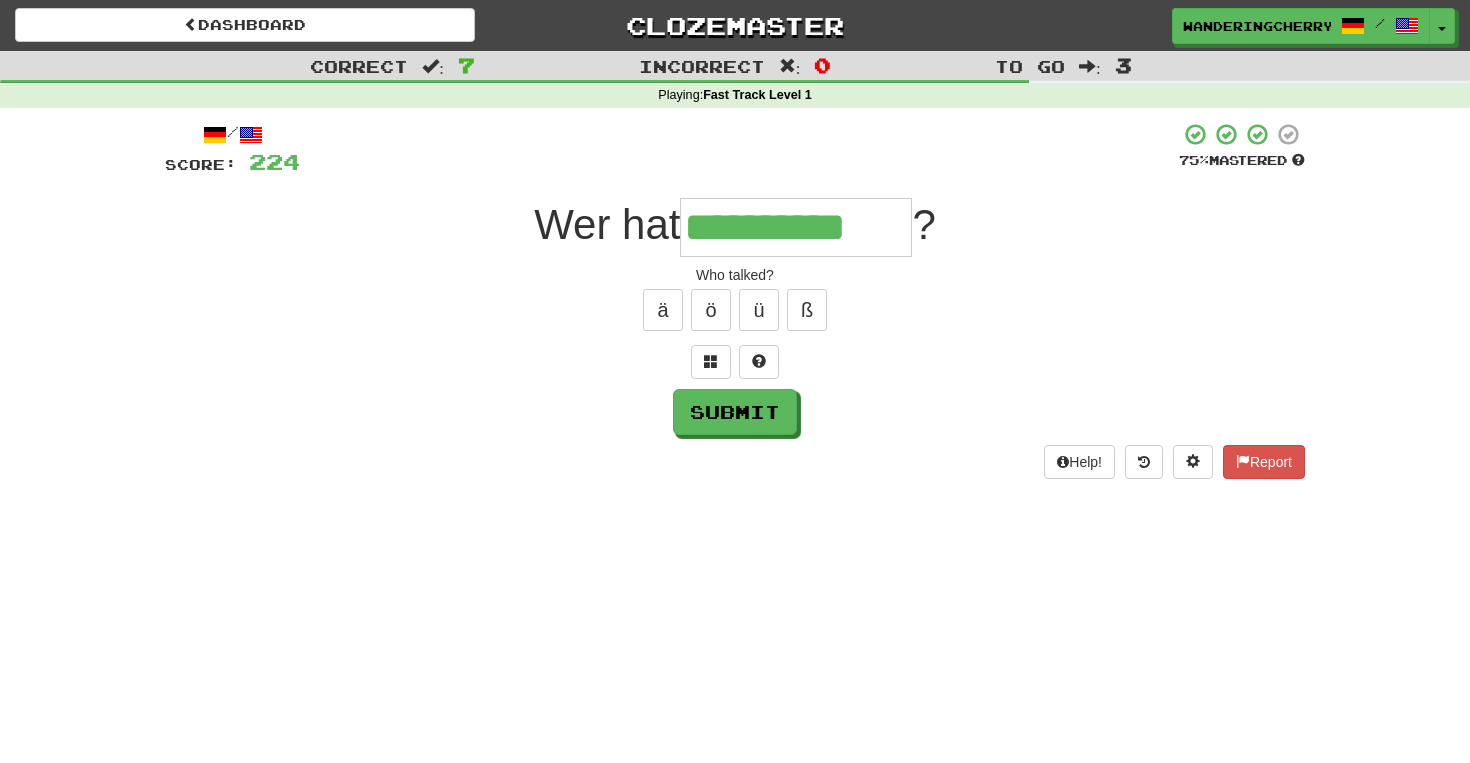 type on "**********" 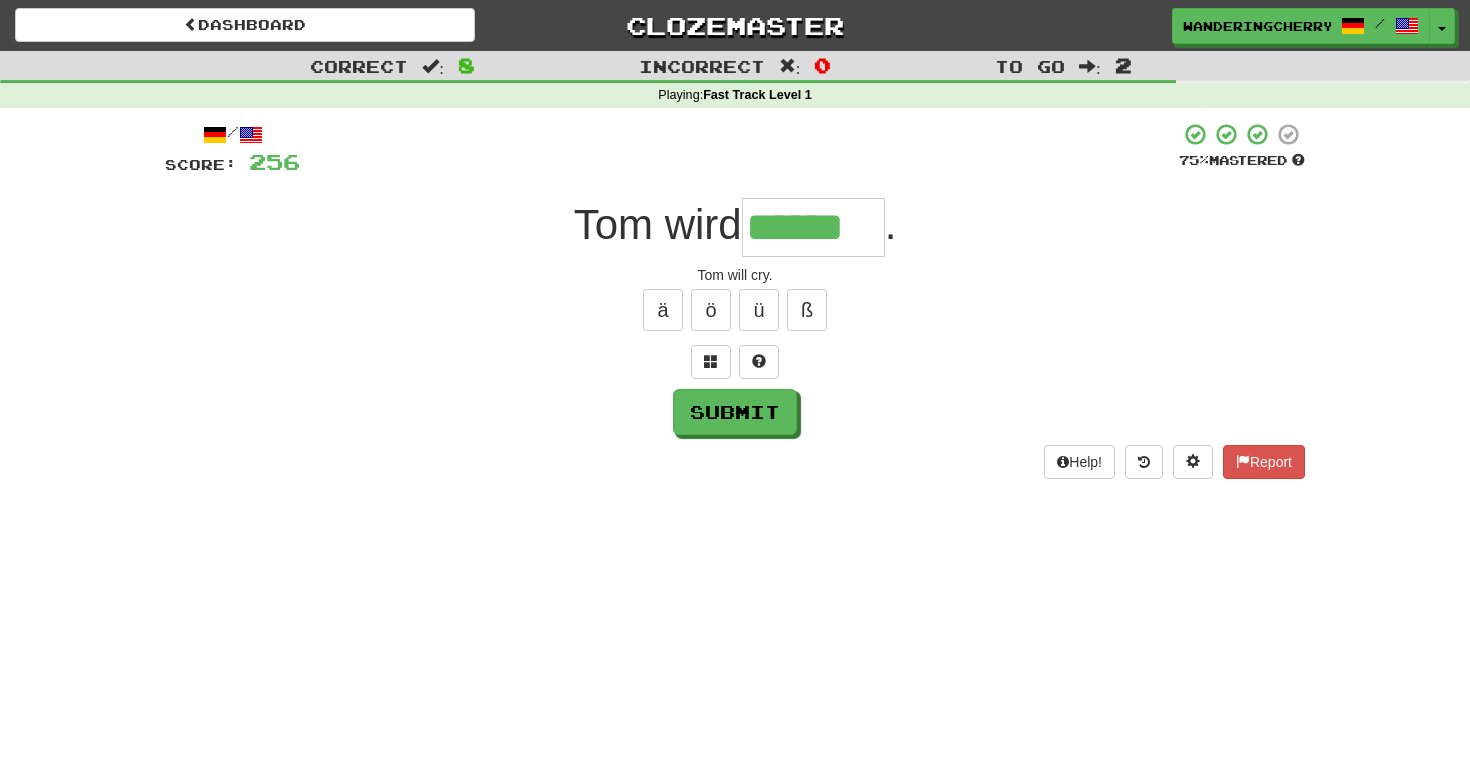 type on "******" 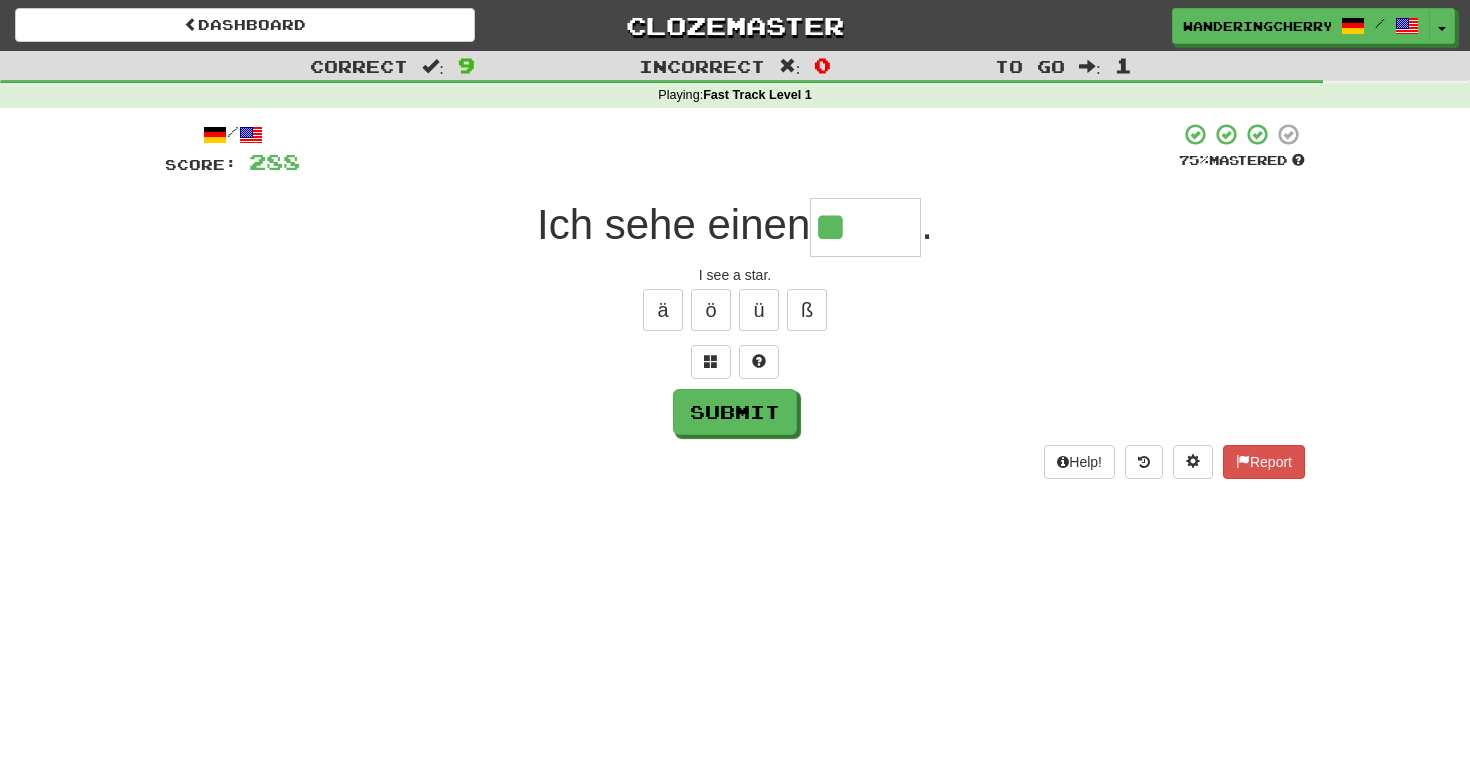 type on "*" 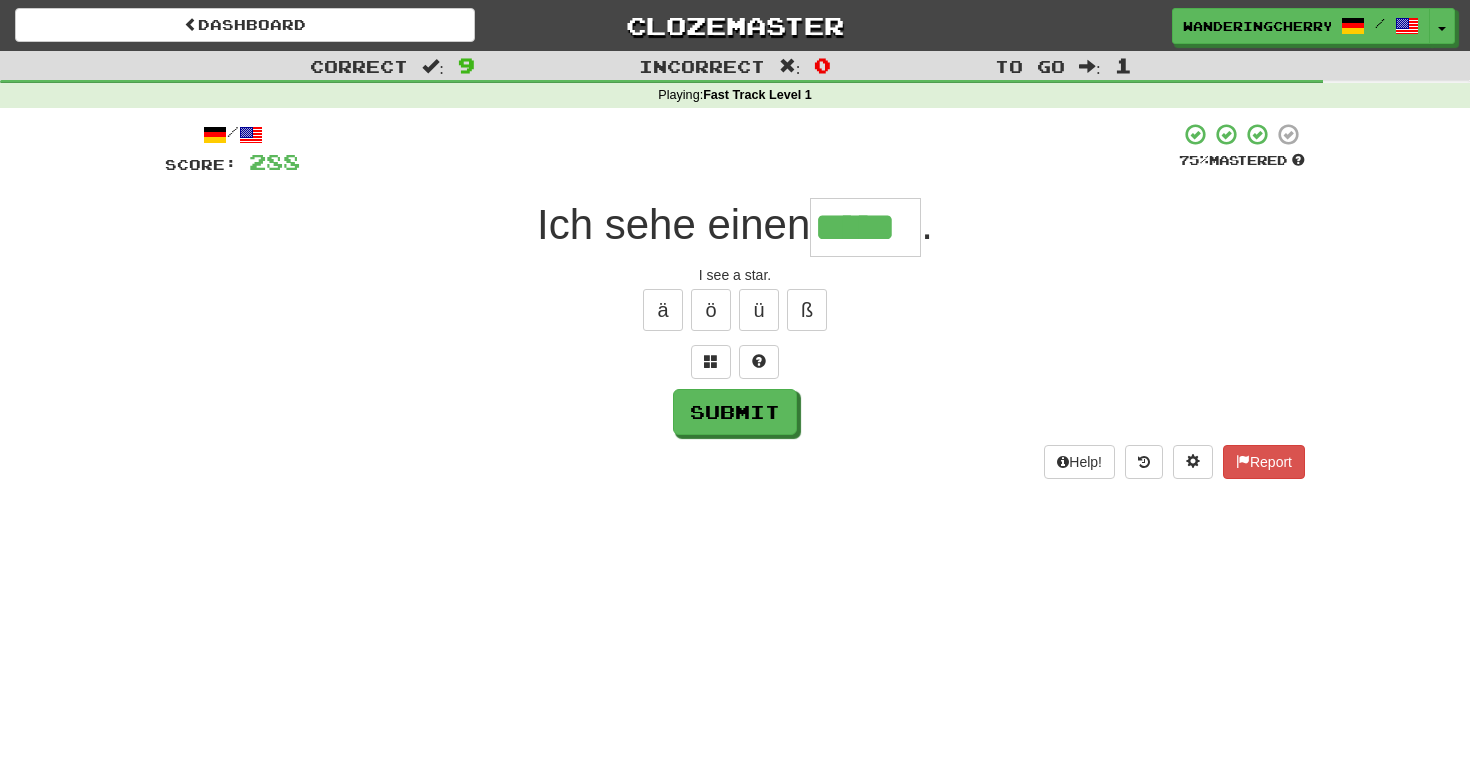 type on "*****" 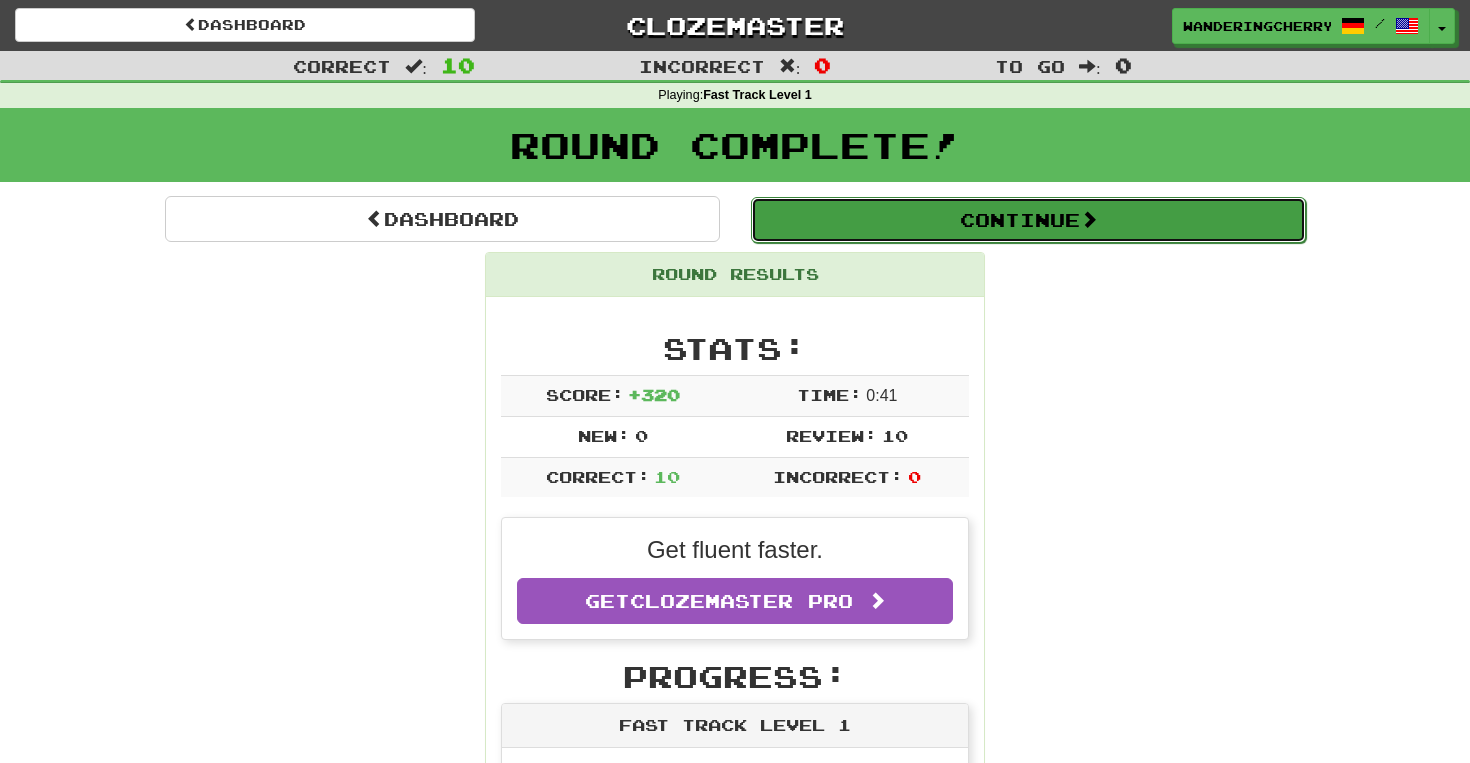 click on "Continue" at bounding box center [1028, 220] 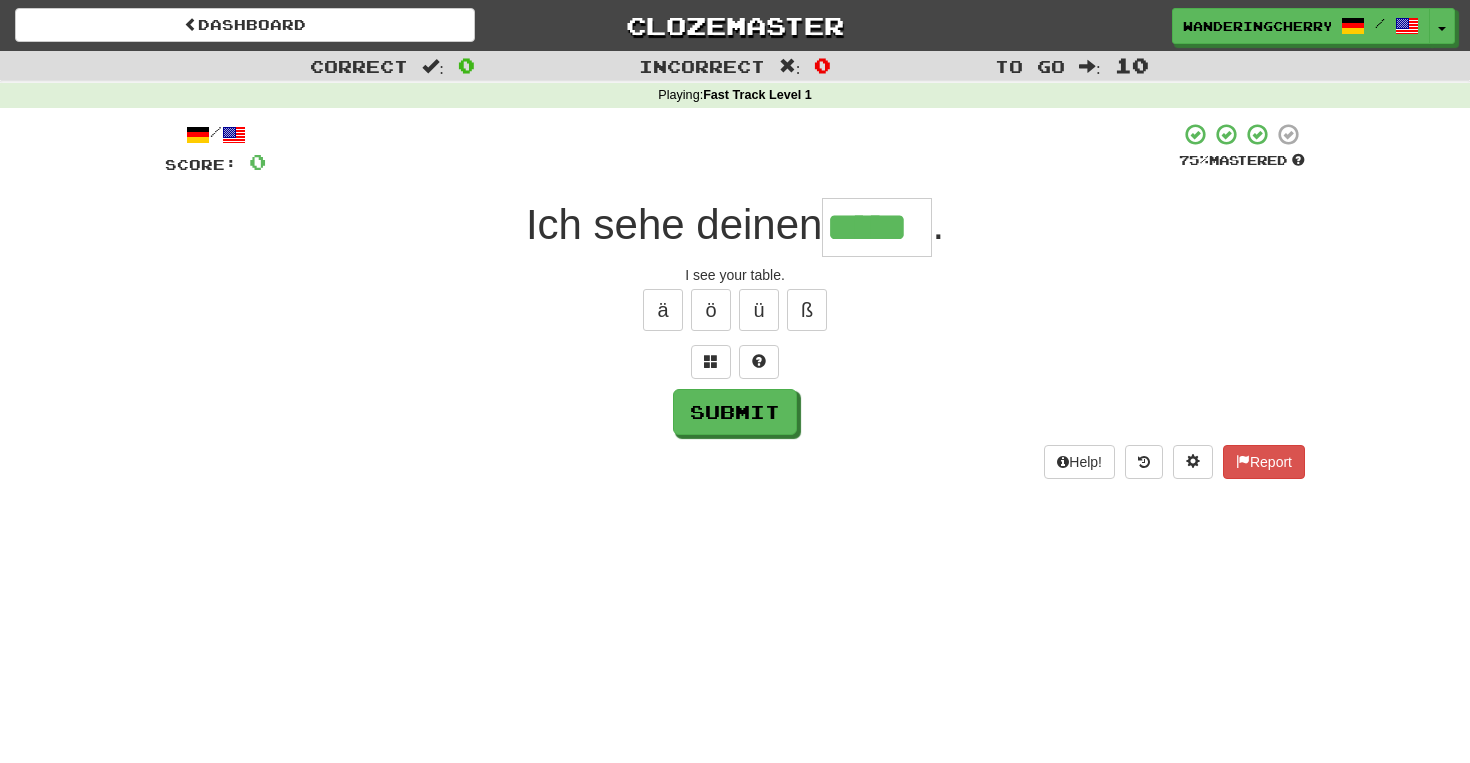 type on "*****" 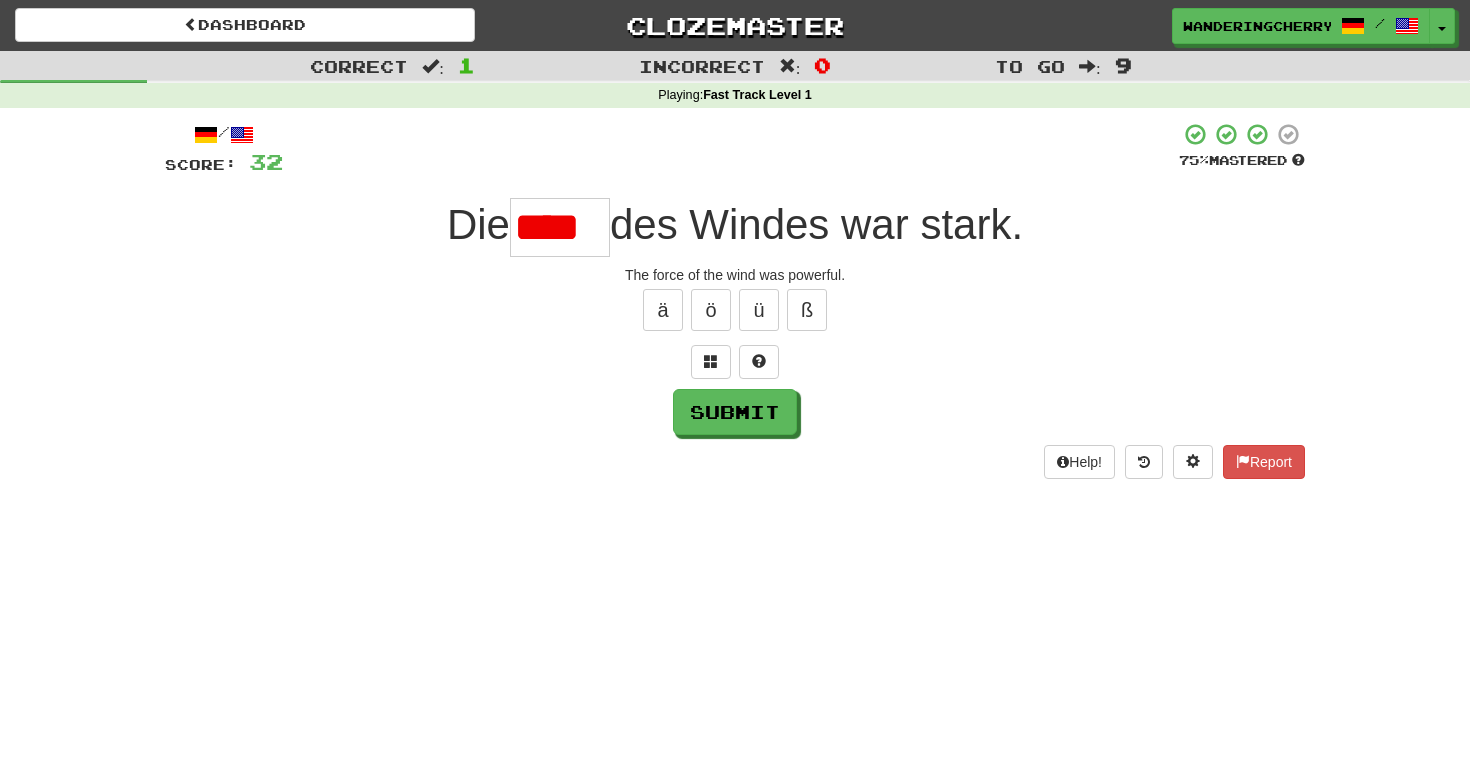 scroll, scrollTop: 0, scrollLeft: 0, axis: both 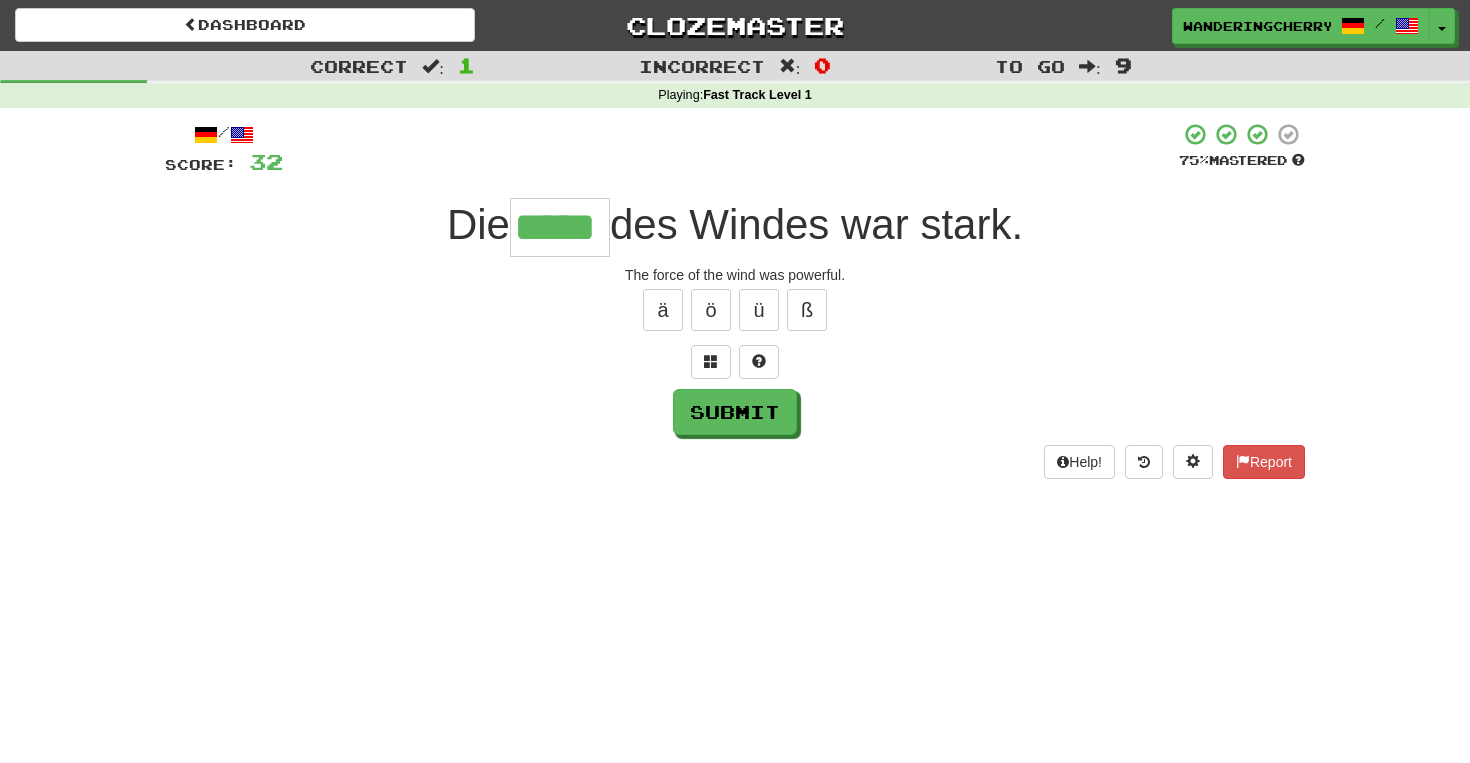 type on "*****" 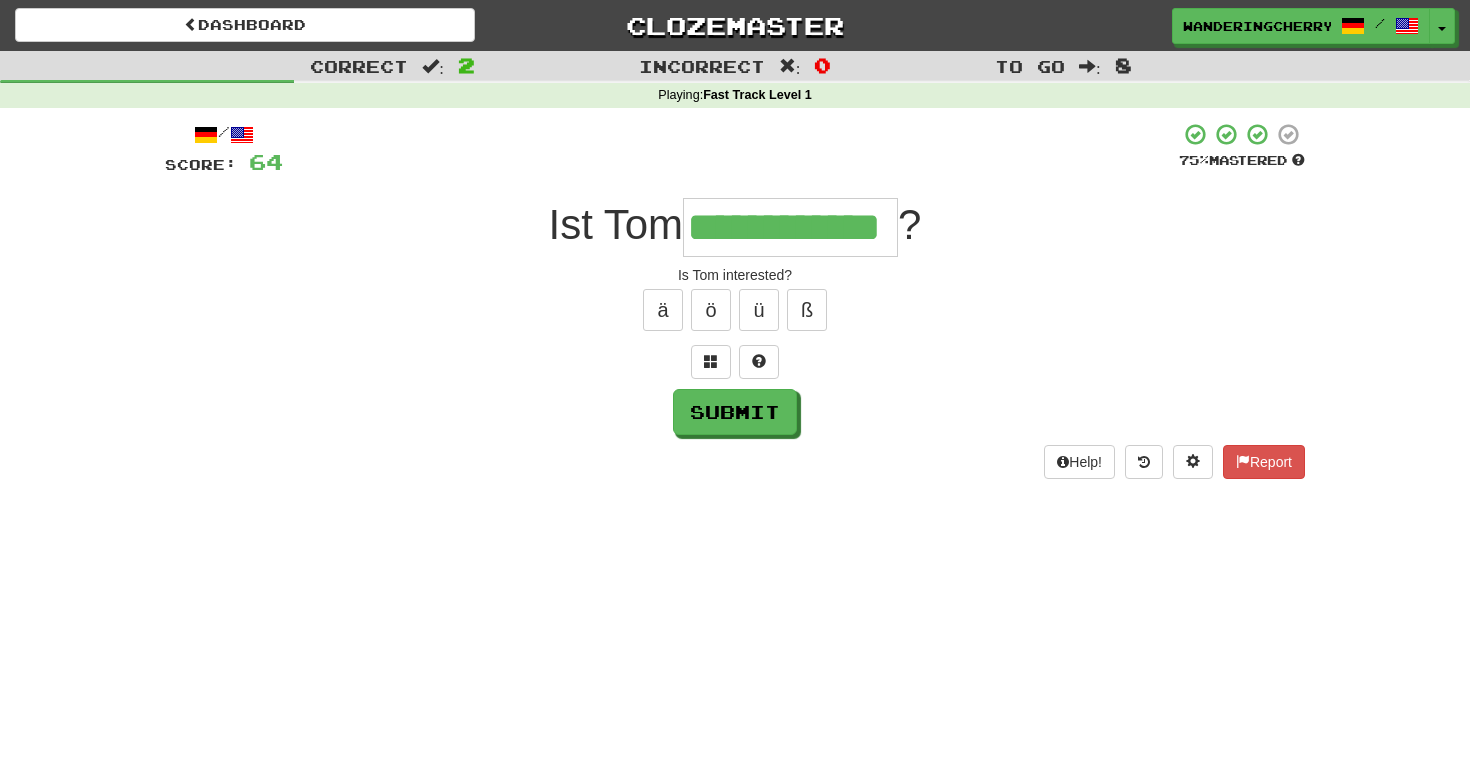 type on "**********" 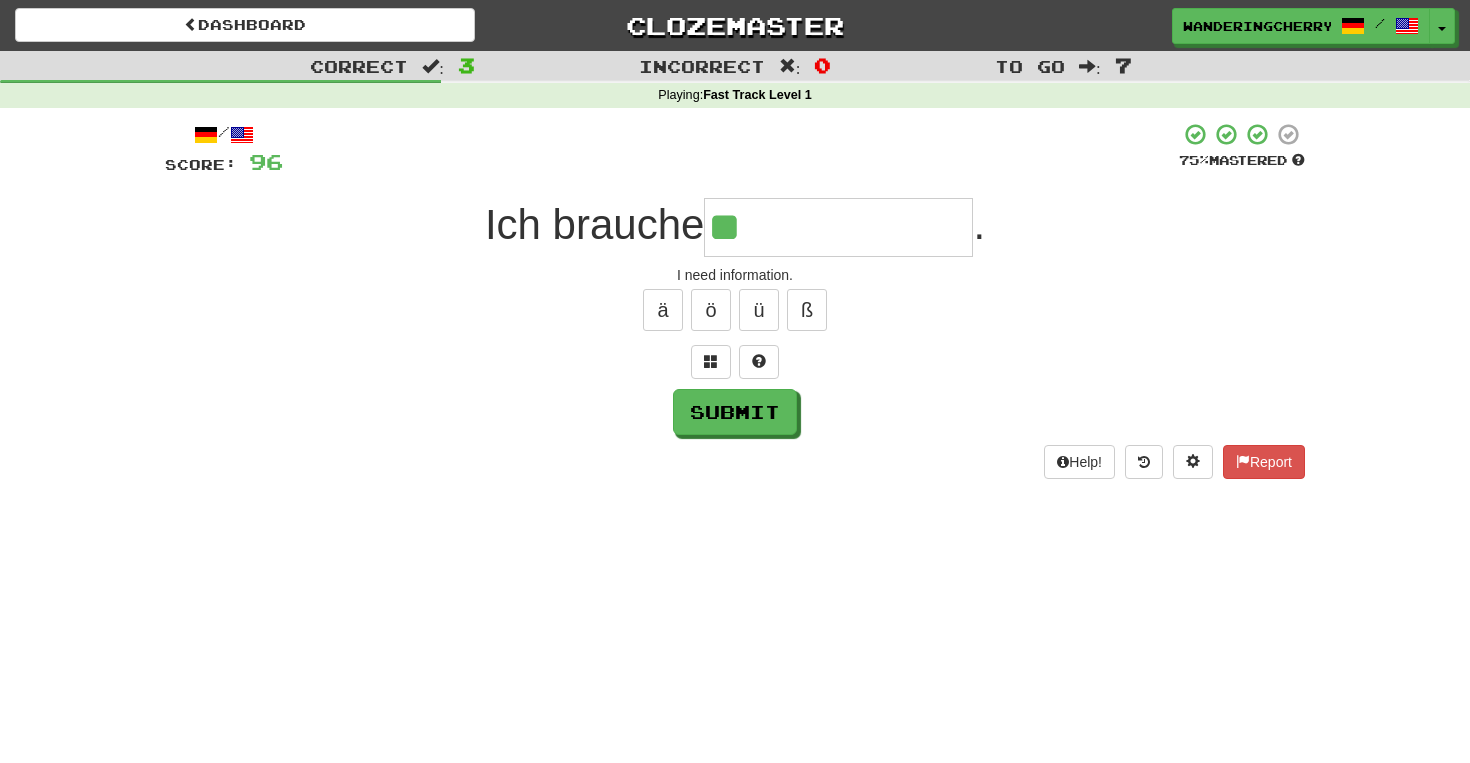 type on "*" 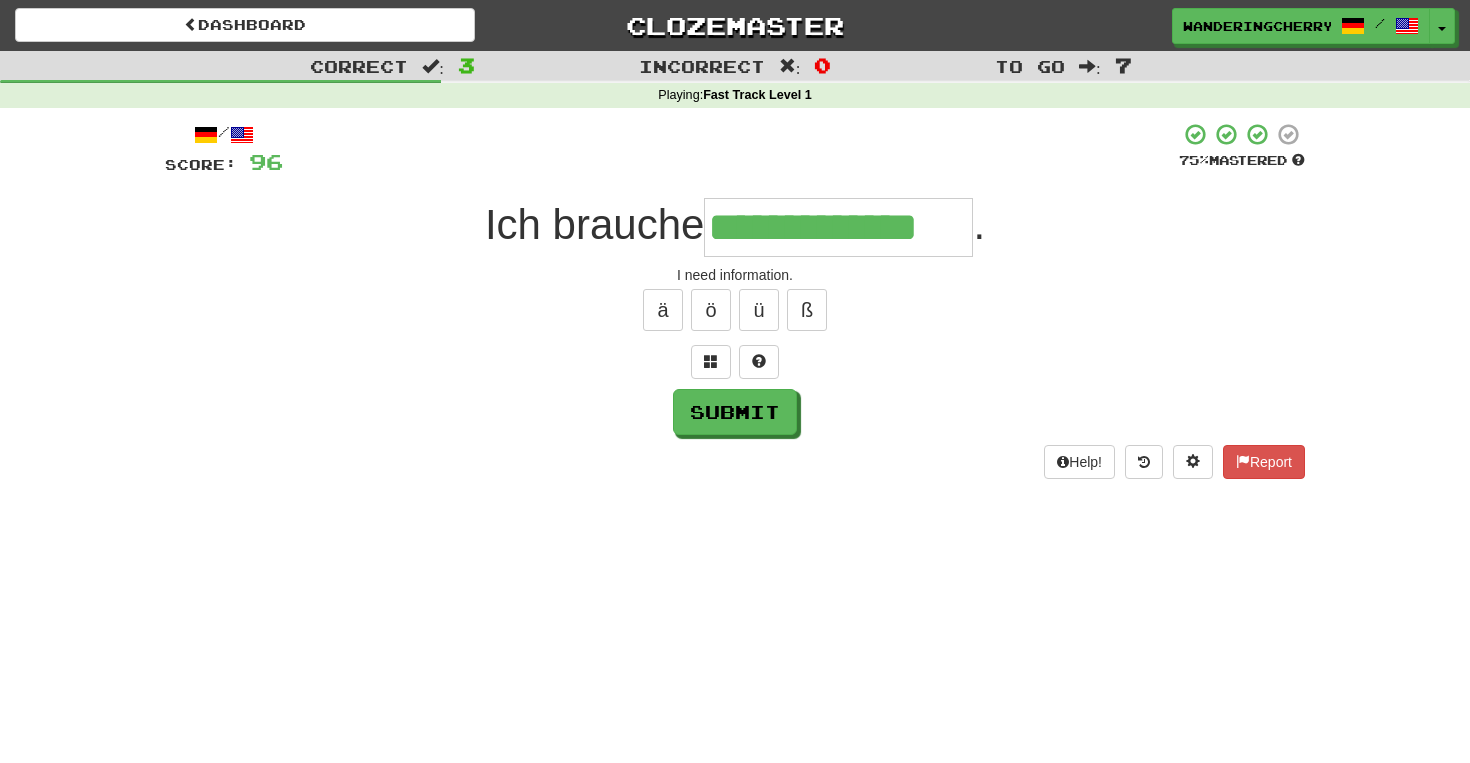 type on "**********" 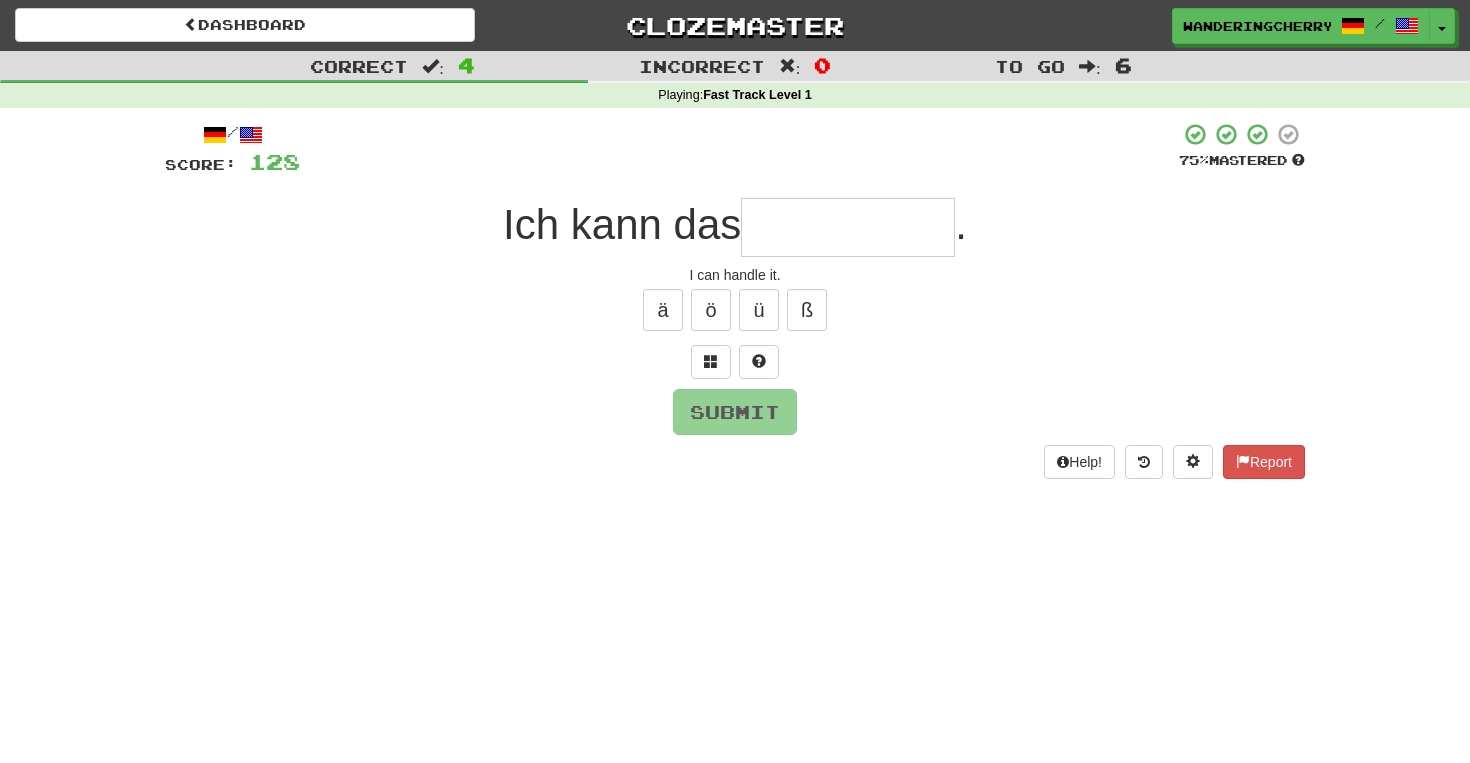 type on "*" 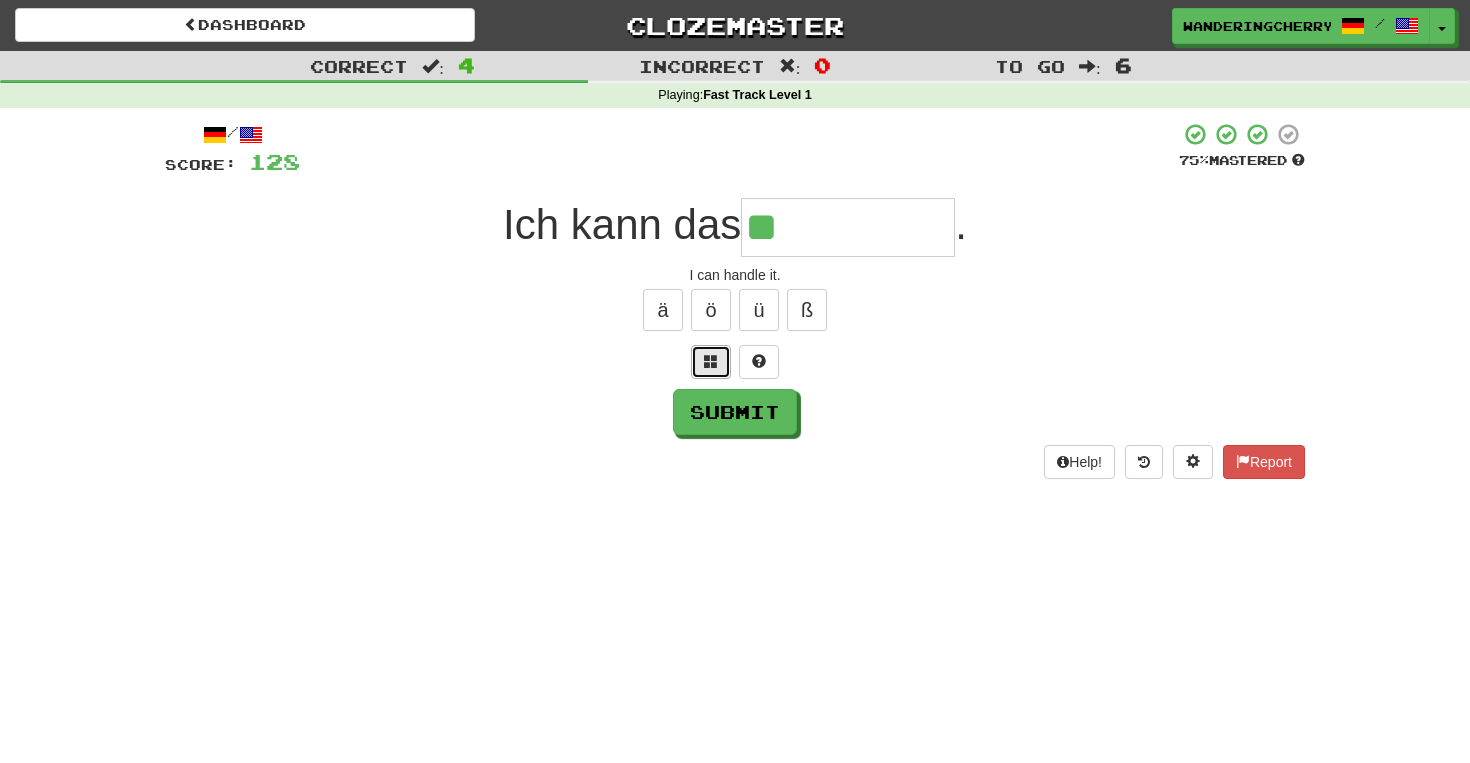click at bounding box center (711, 362) 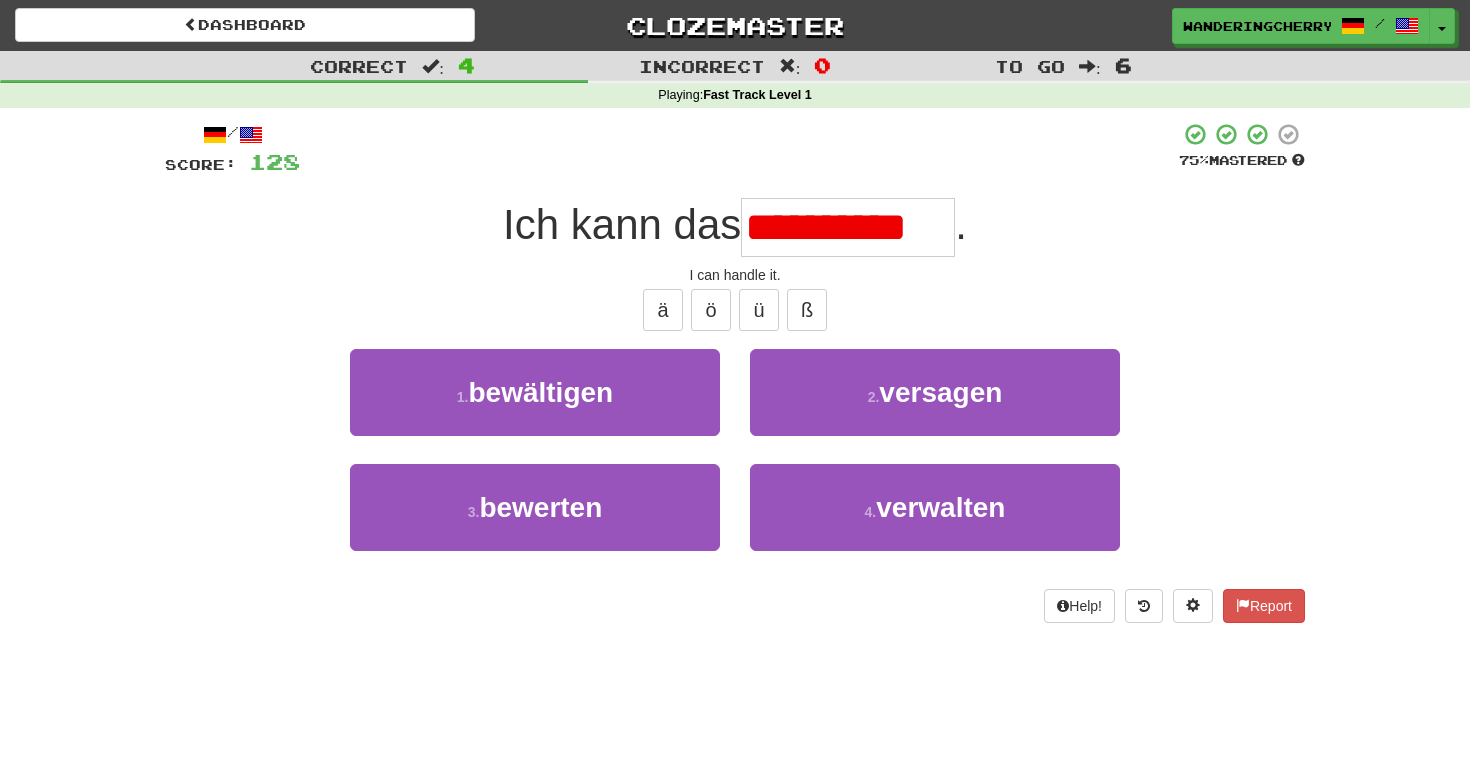 scroll, scrollTop: 0, scrollLeft: 0, axis: both 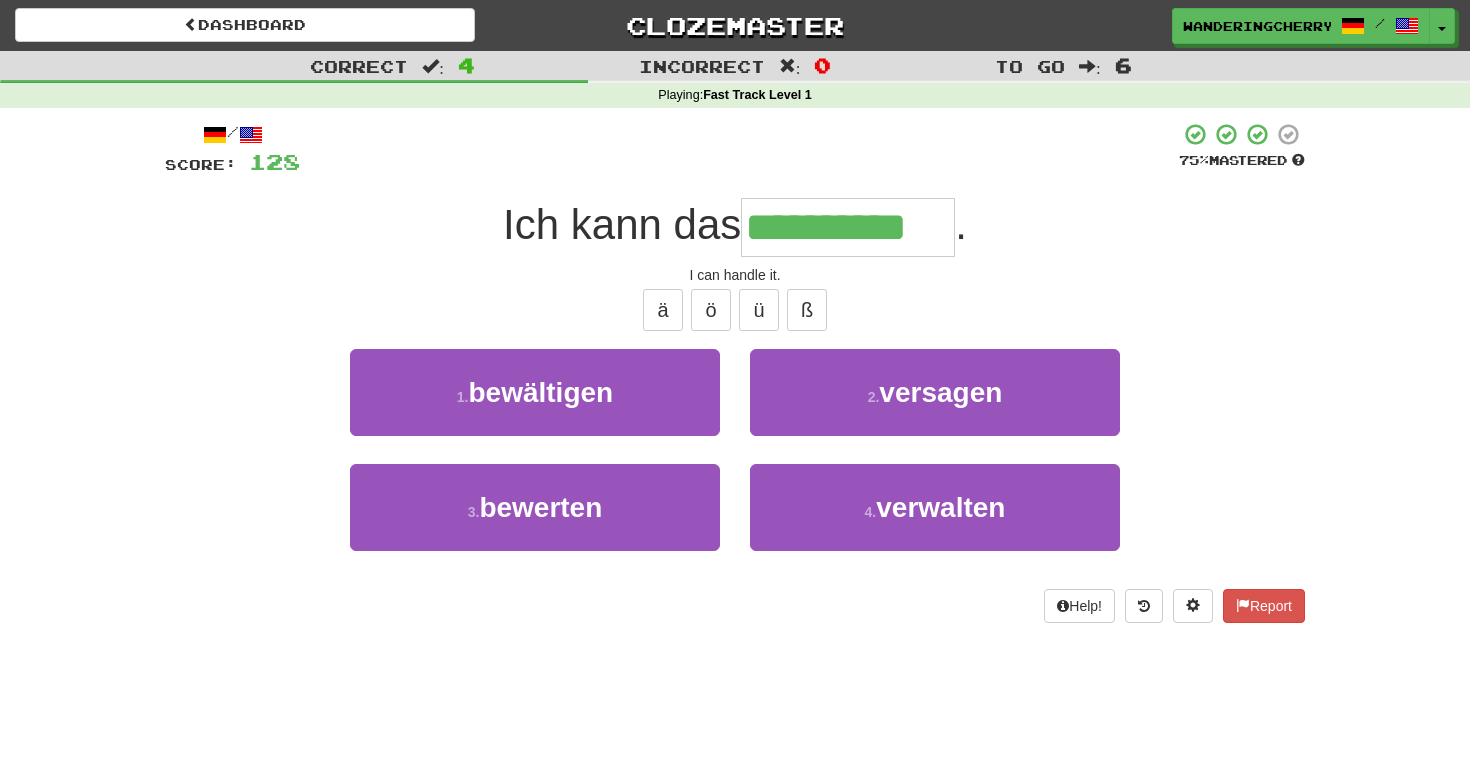 type on "**********" 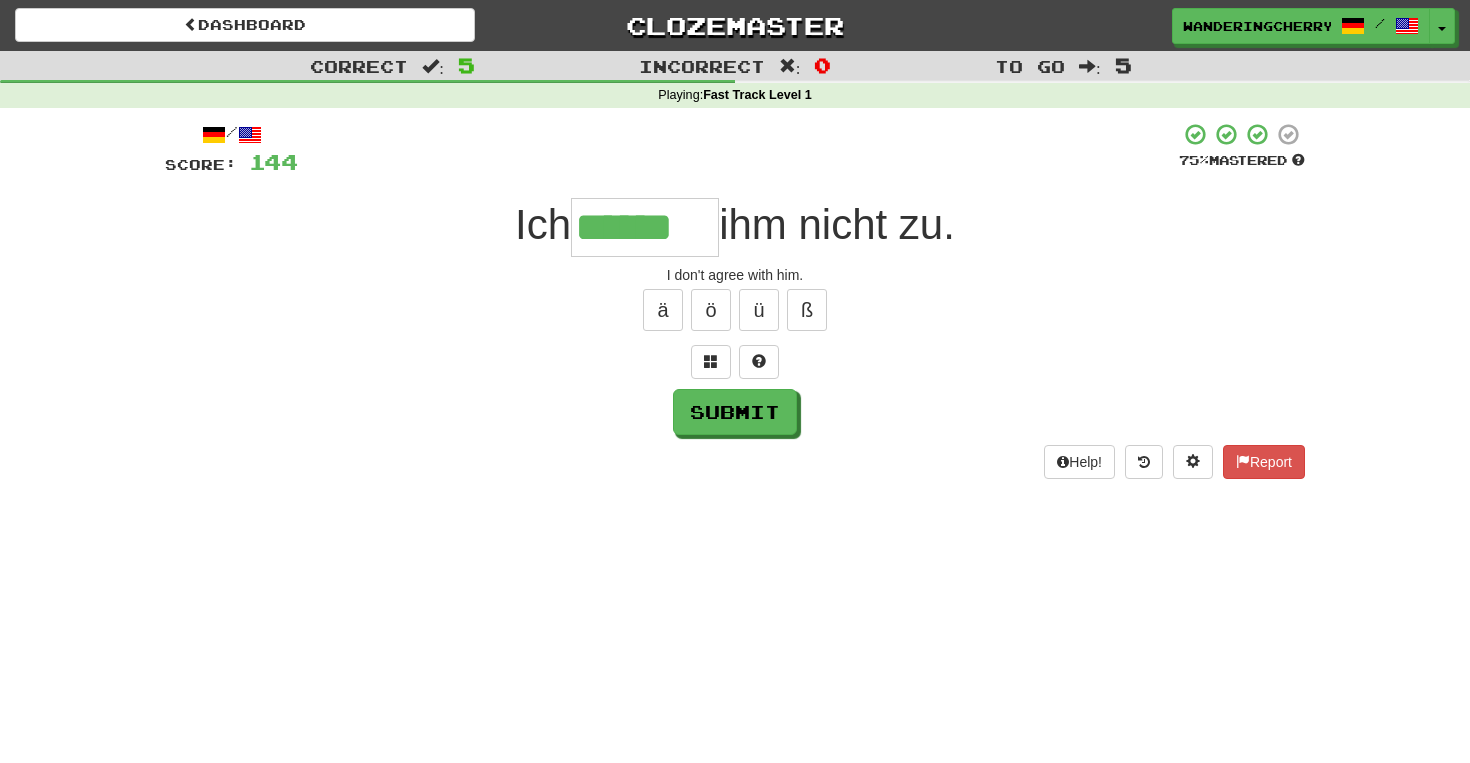 type on "******" 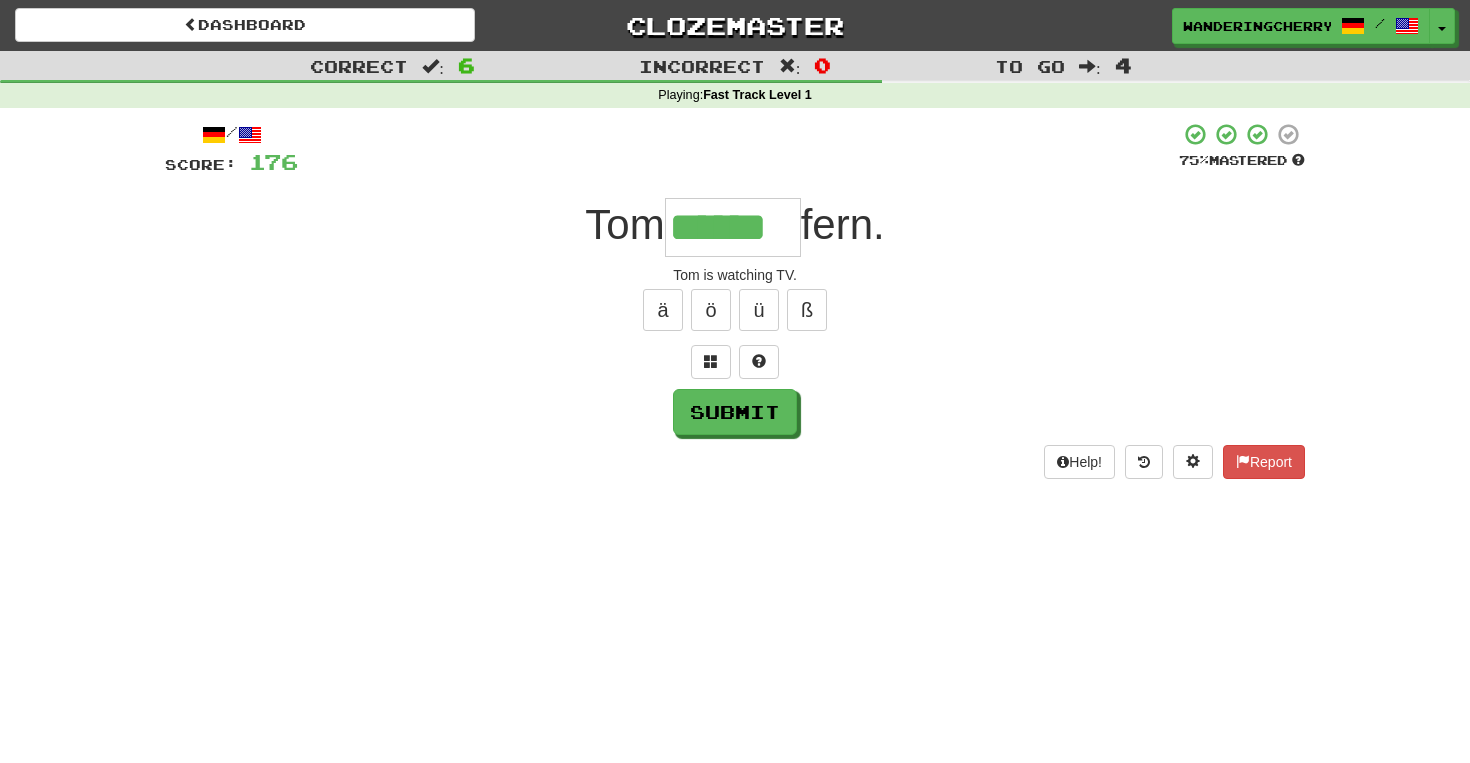 type on "******" 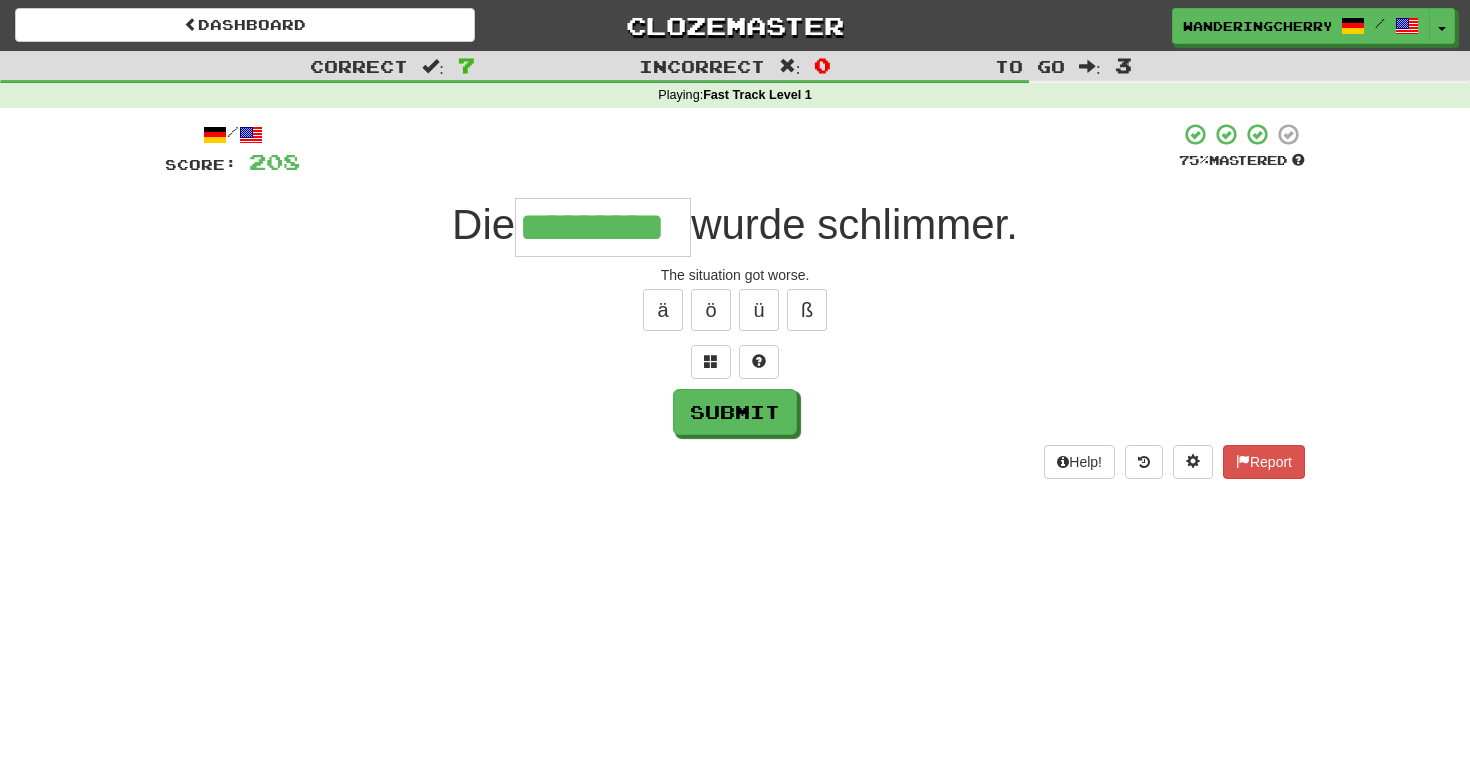 type on "*********" 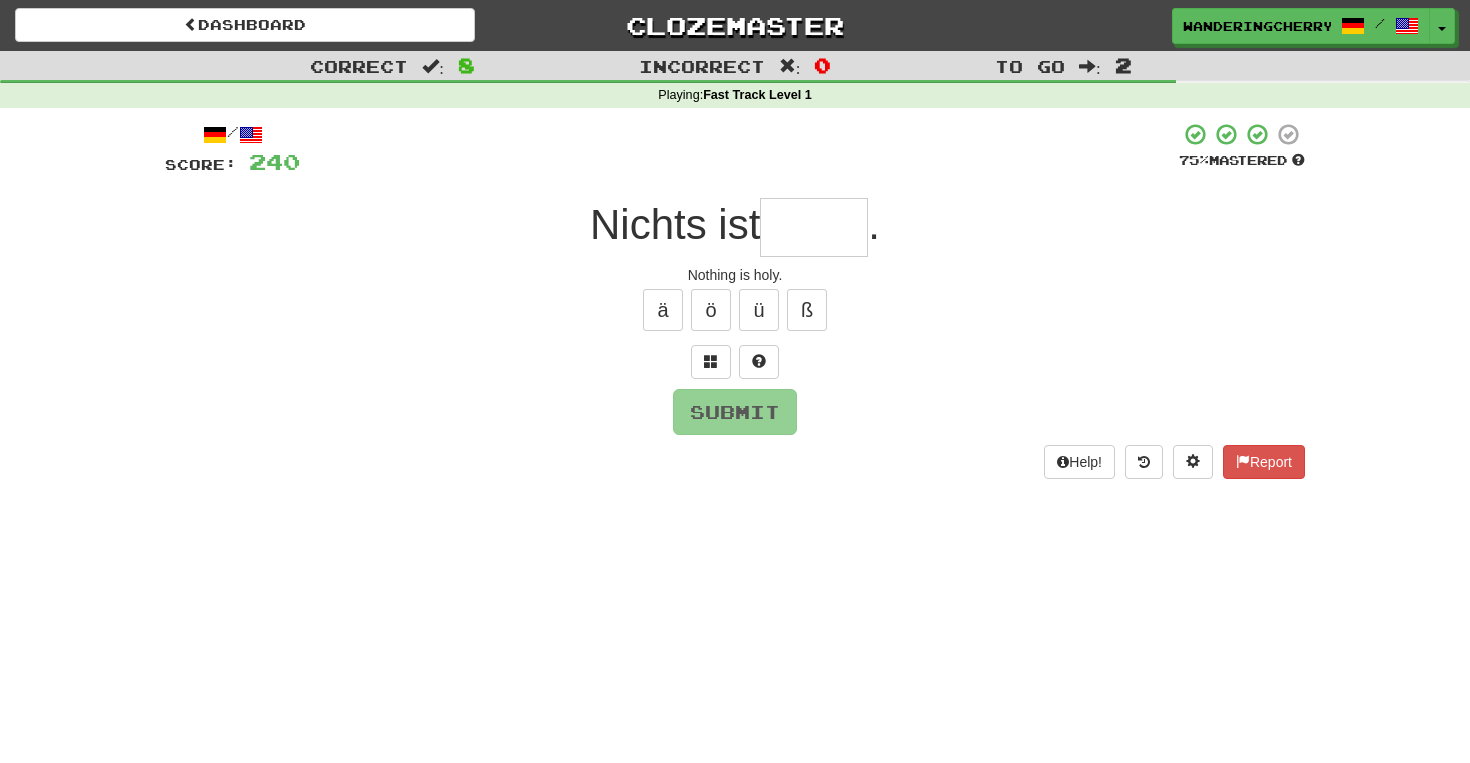 type on "*" 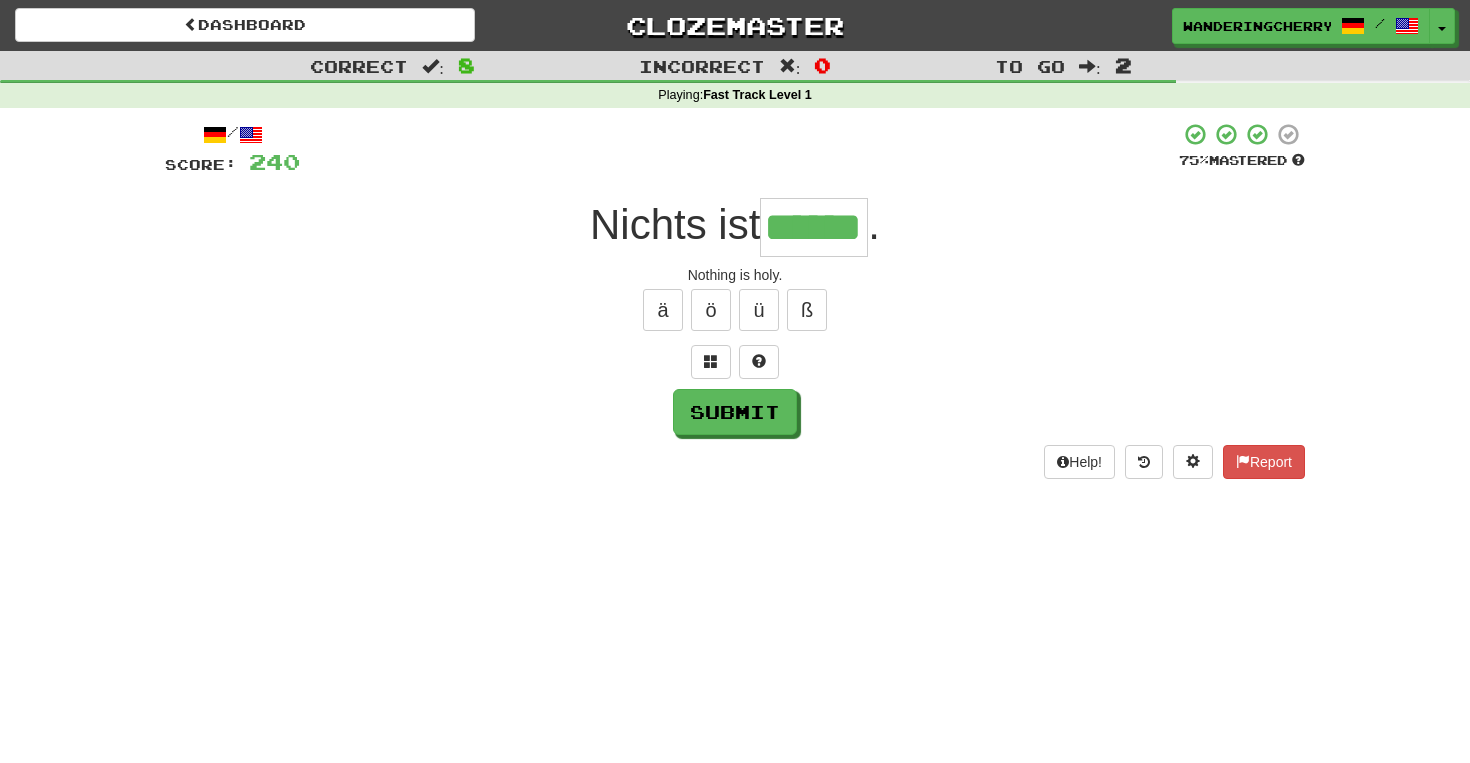 type on "******" 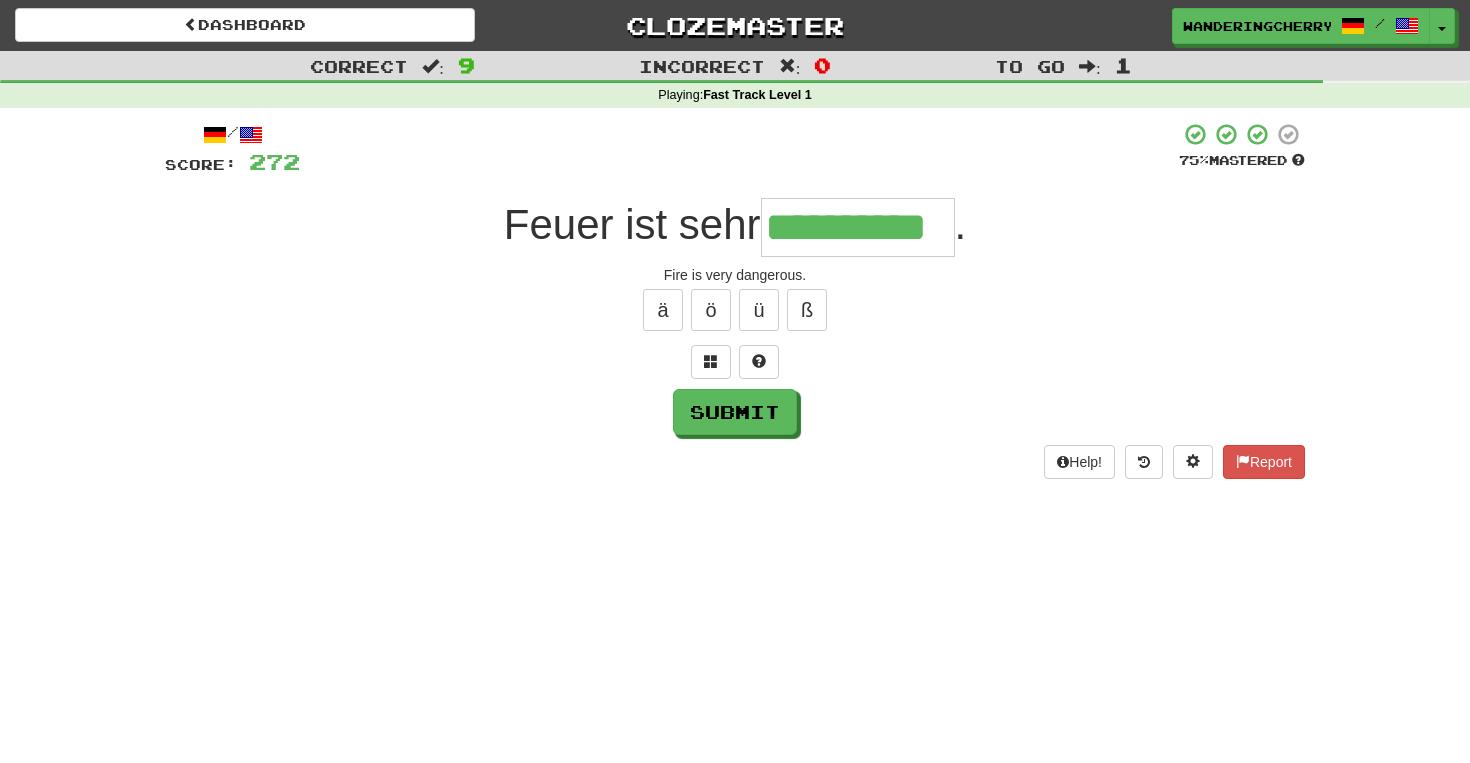 type on "**********" 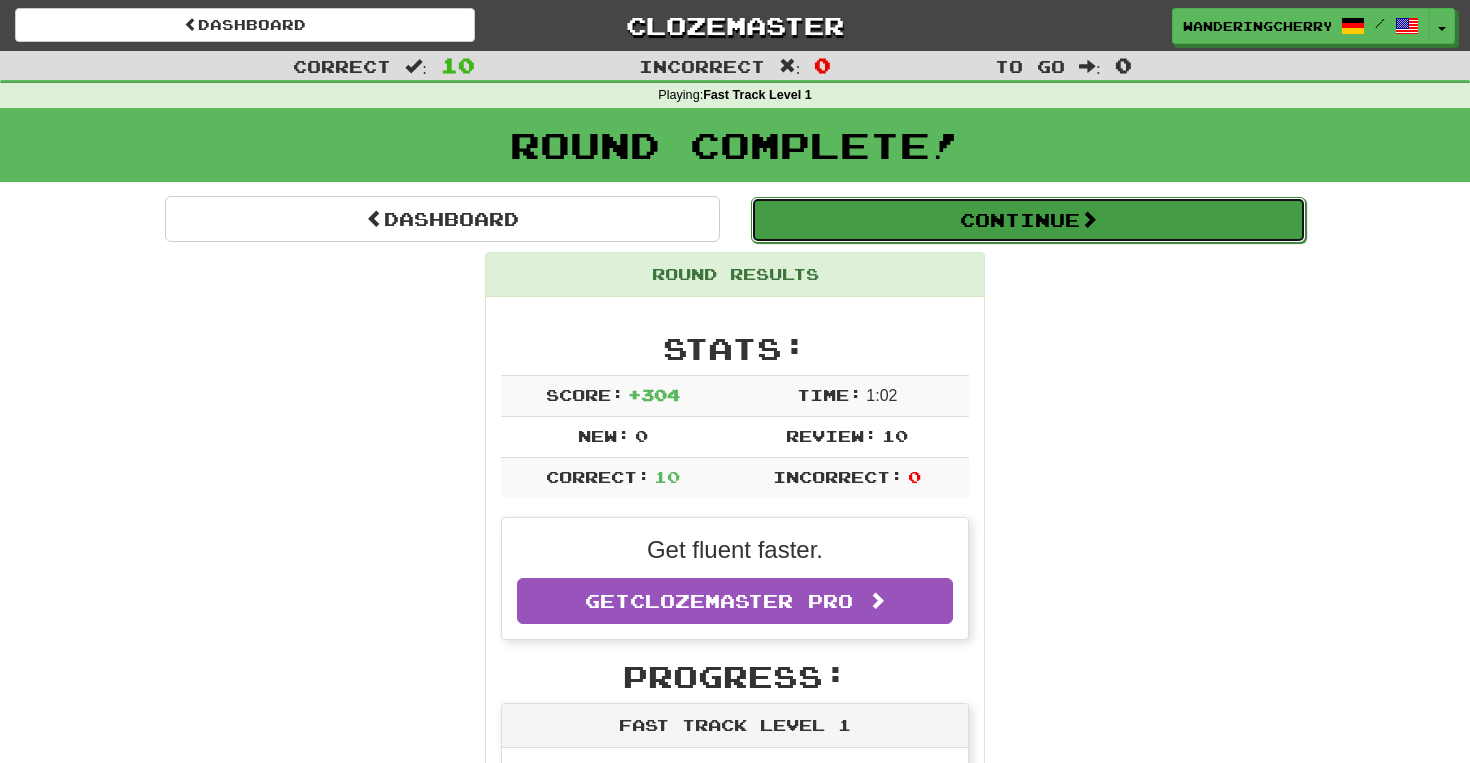 click on "Continue" at bounding box center (1028, 220) 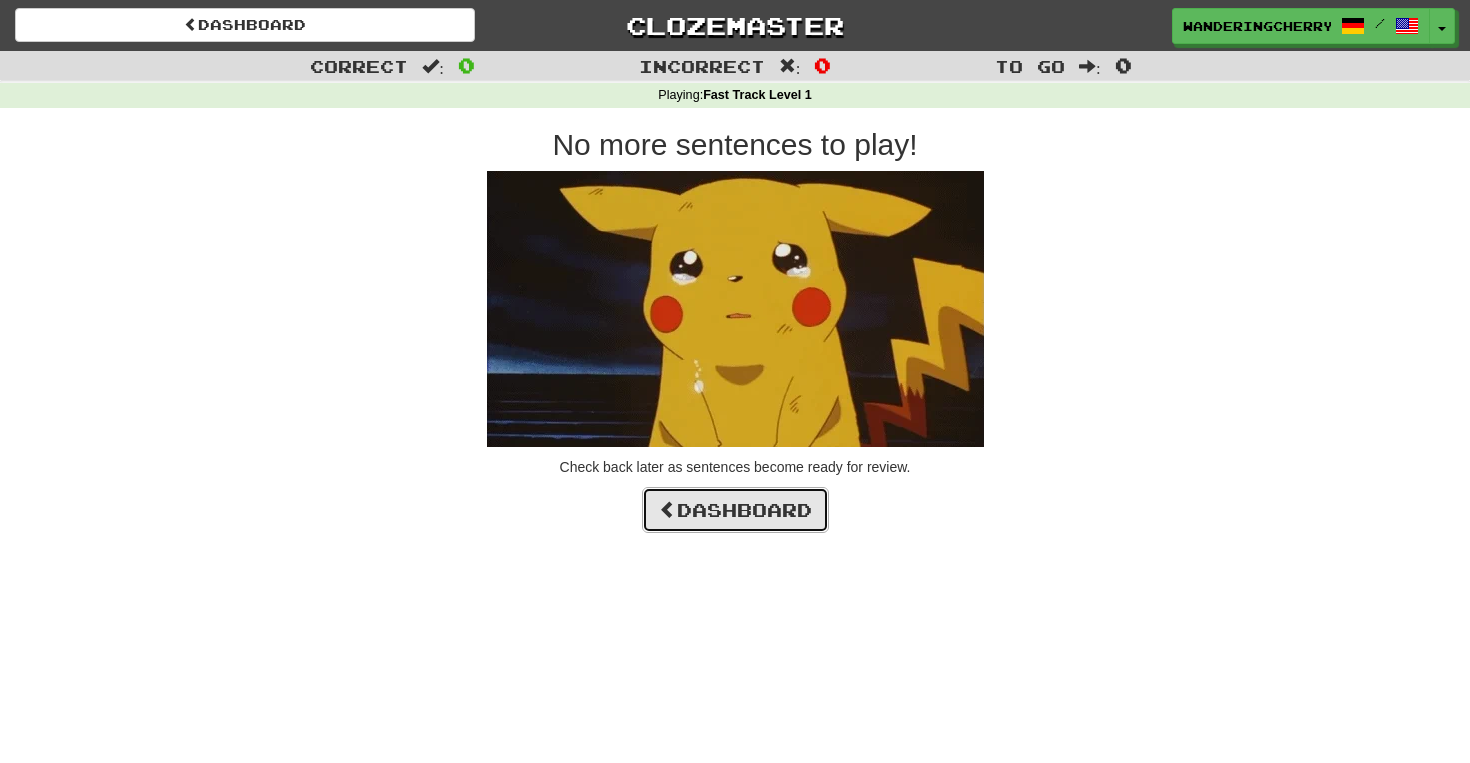 click on "Dashboard" at bounding box center (735, 510) 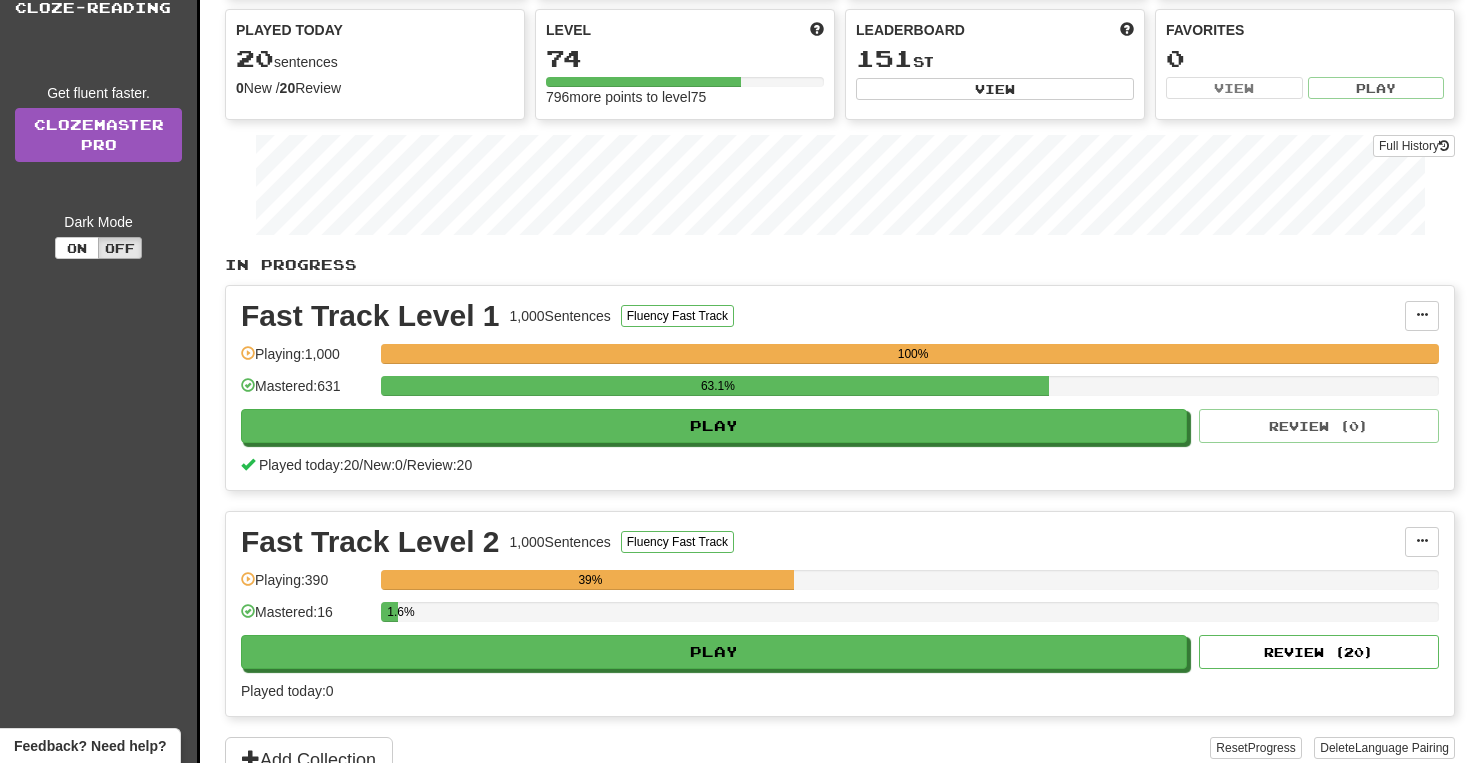 scroll, scrollTop: 199, scrollLeft: 0, axis: vertical 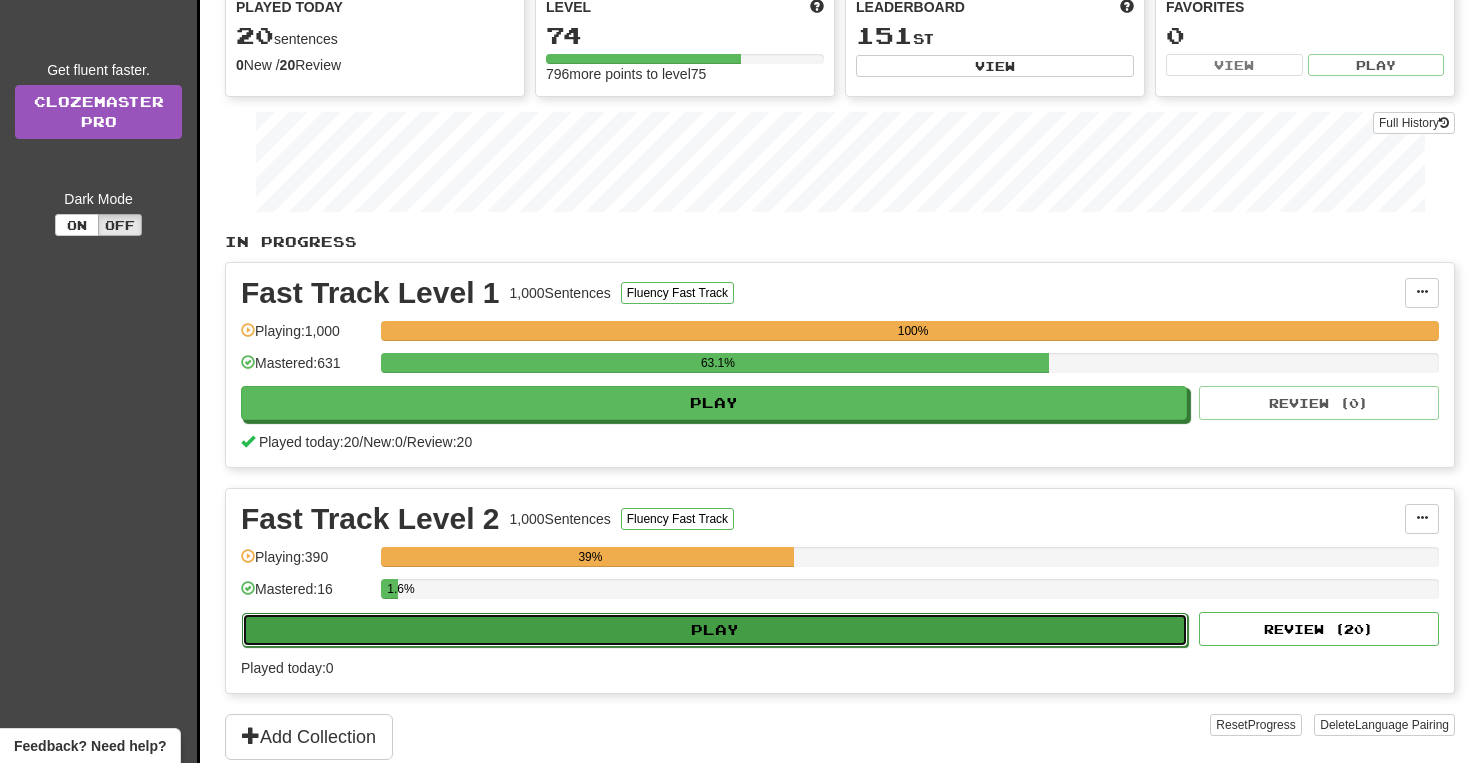 click on "Play" at bounding box center [715, 630] 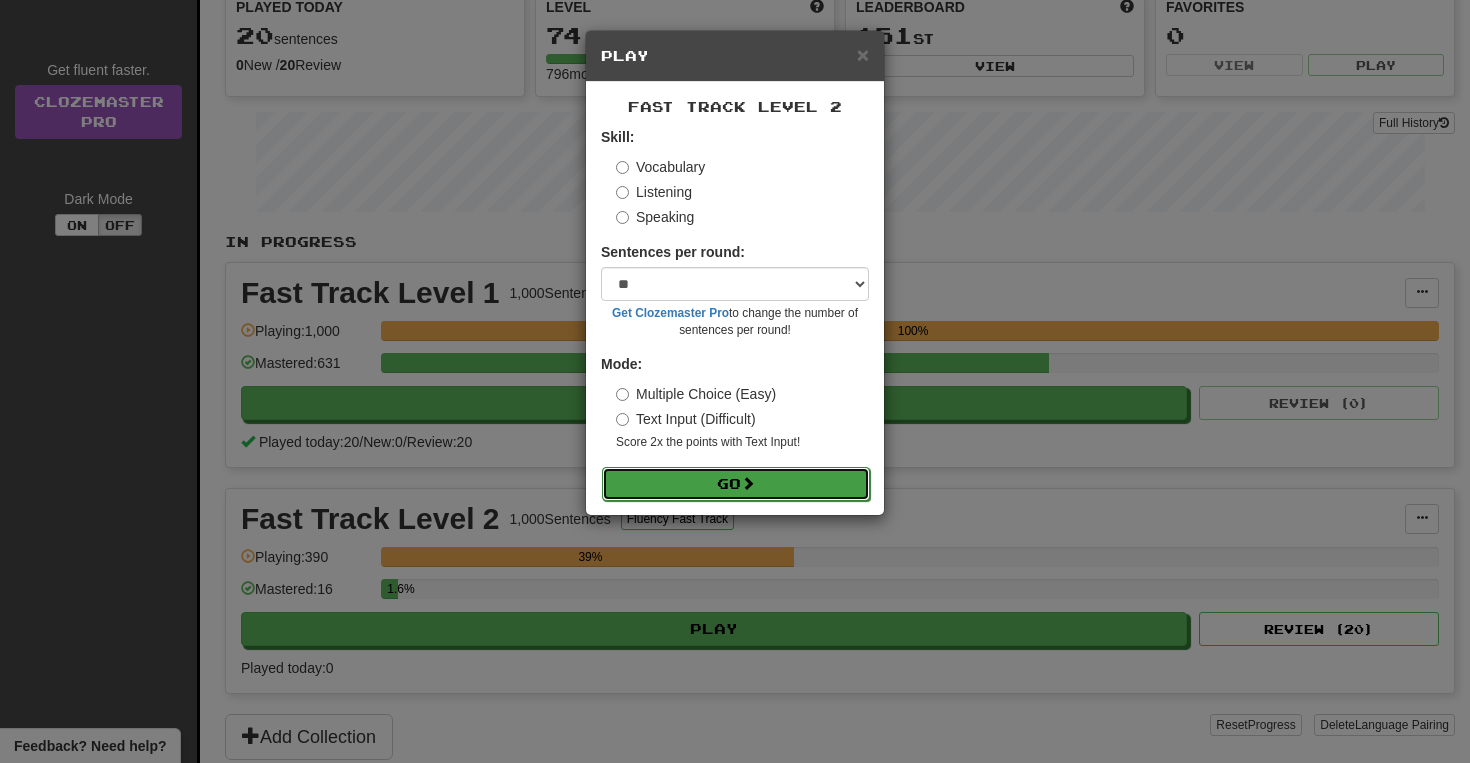 click on "Go" at bounding box center (736, 484) 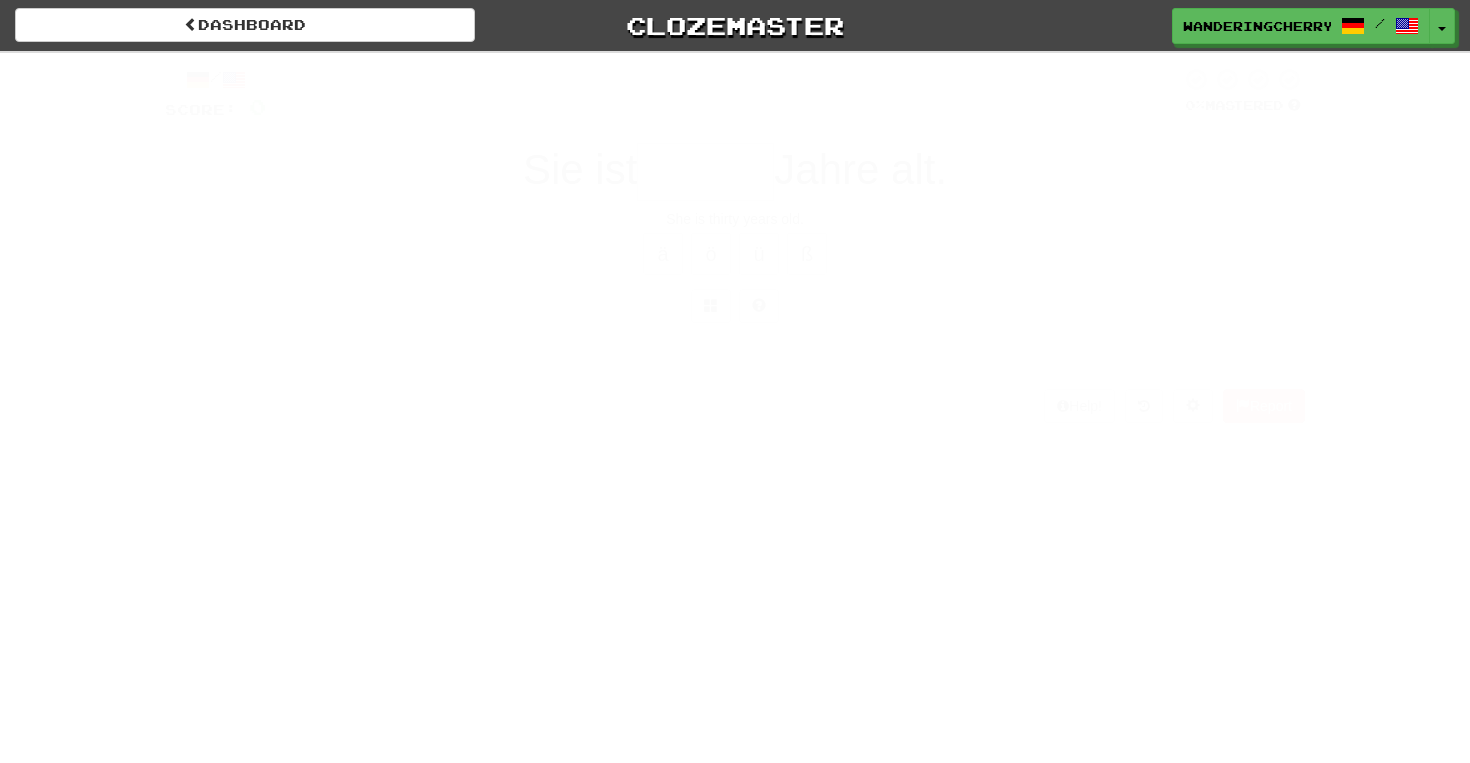 scroll, scrollTop: 0, scrollLeft: 0, axis: both 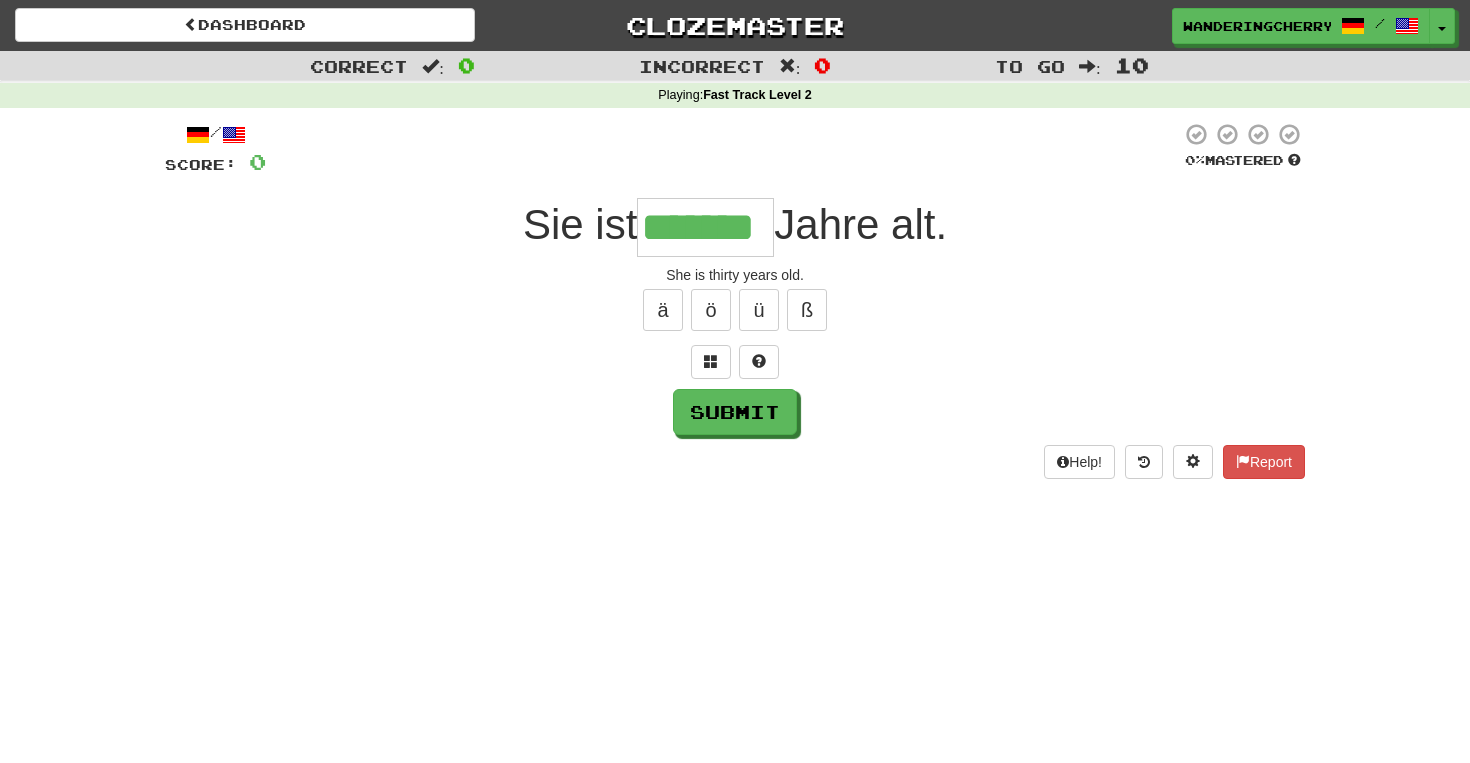 type on "*******" 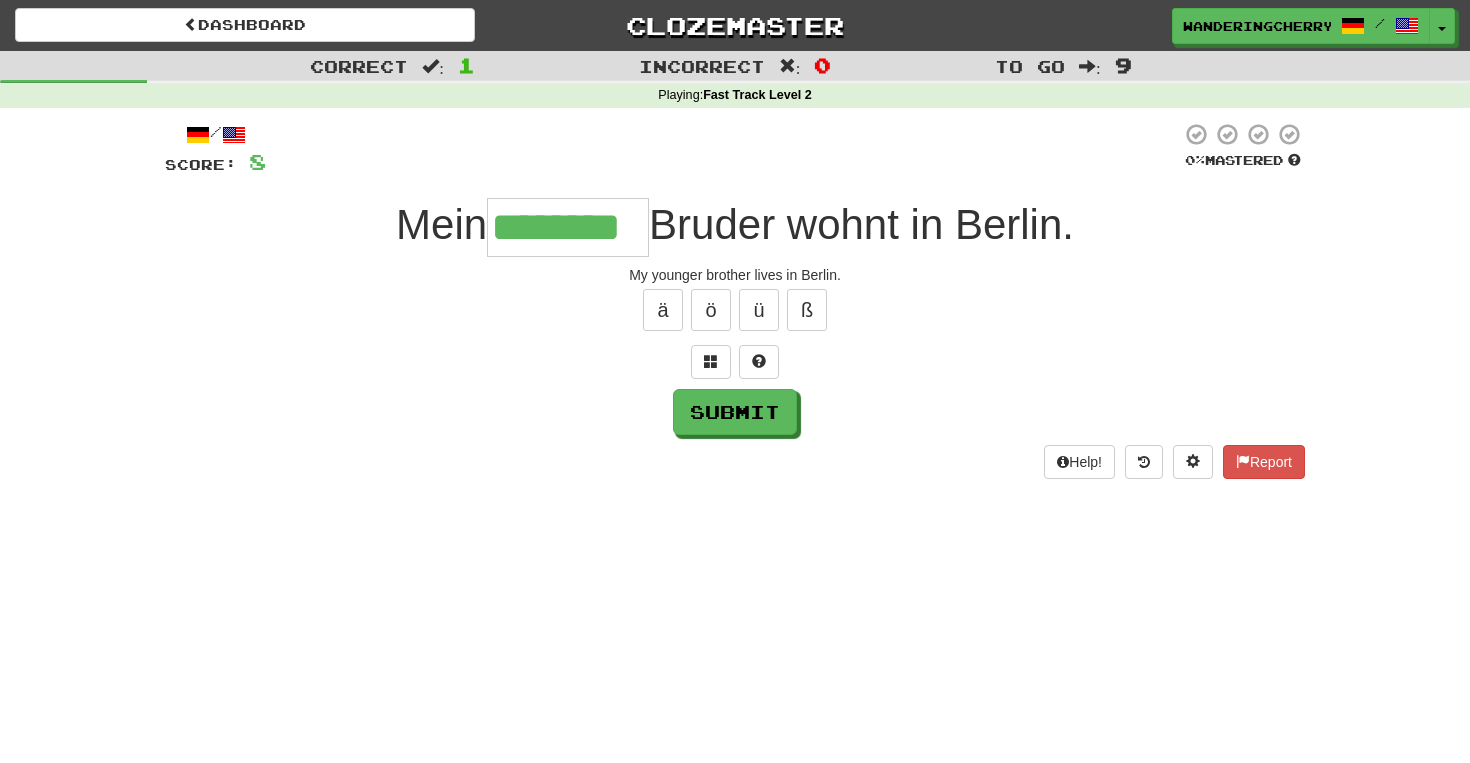 type on "********" 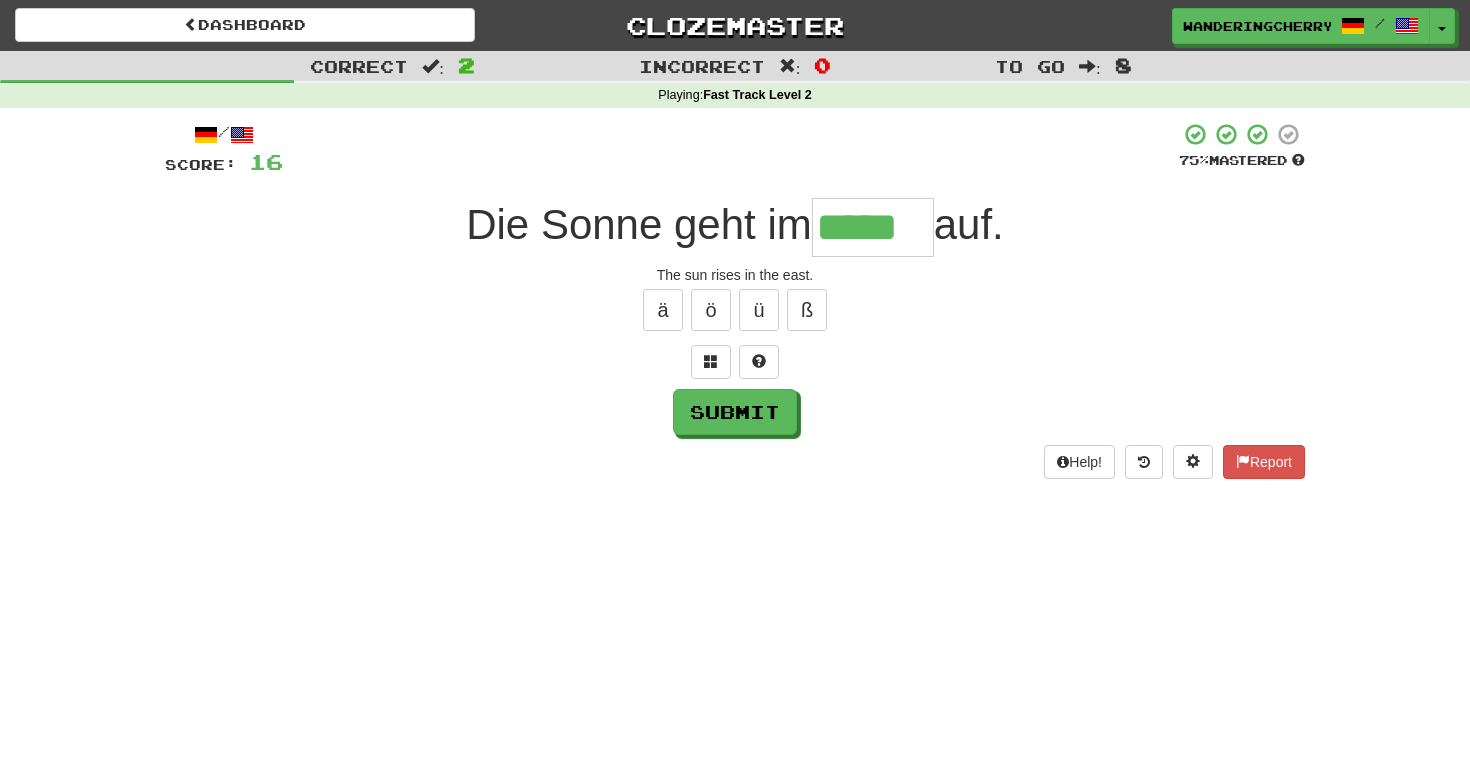 type on "*****" 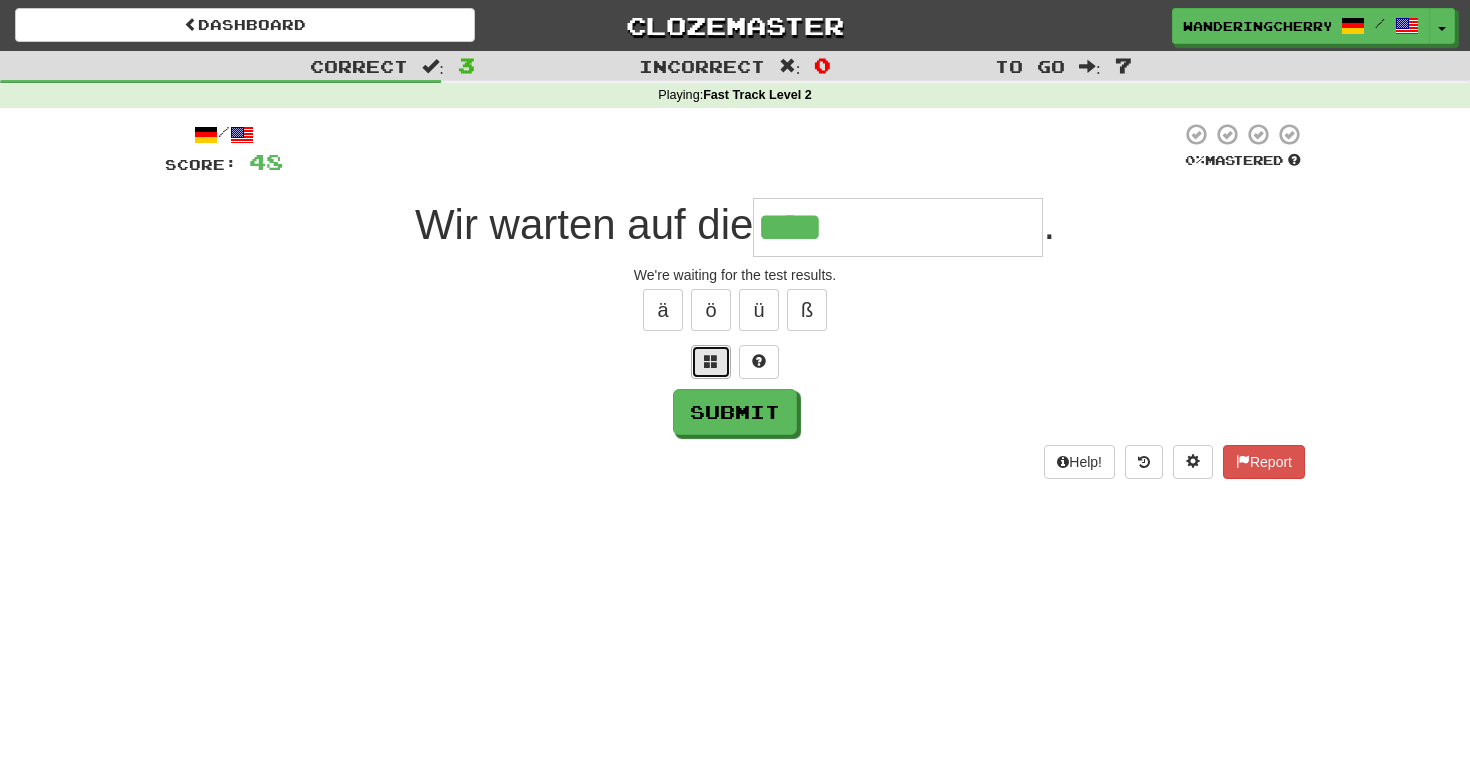 click at bounding box center [711, 361] 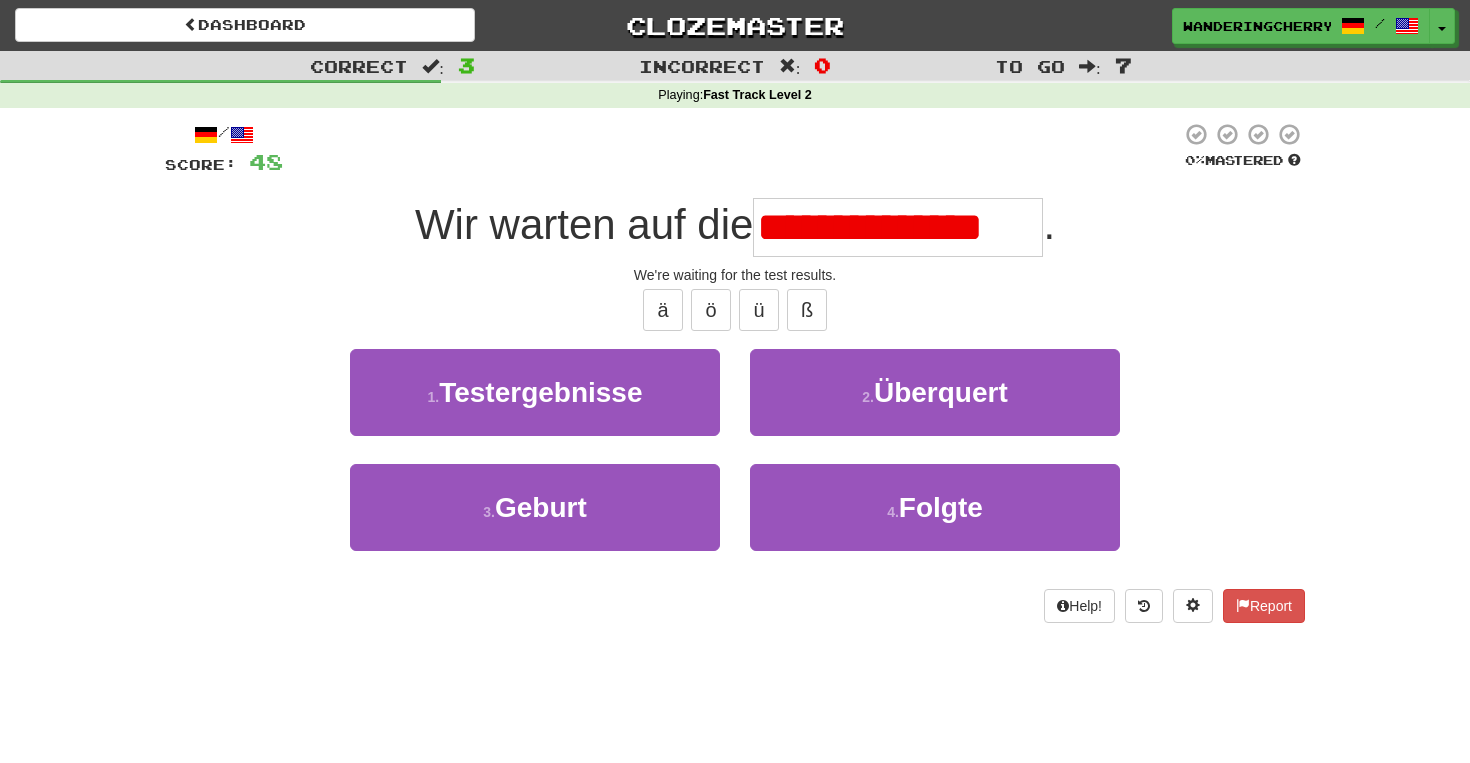 scroll, scrollTop: 0, scrollLeft: 0, axis: both 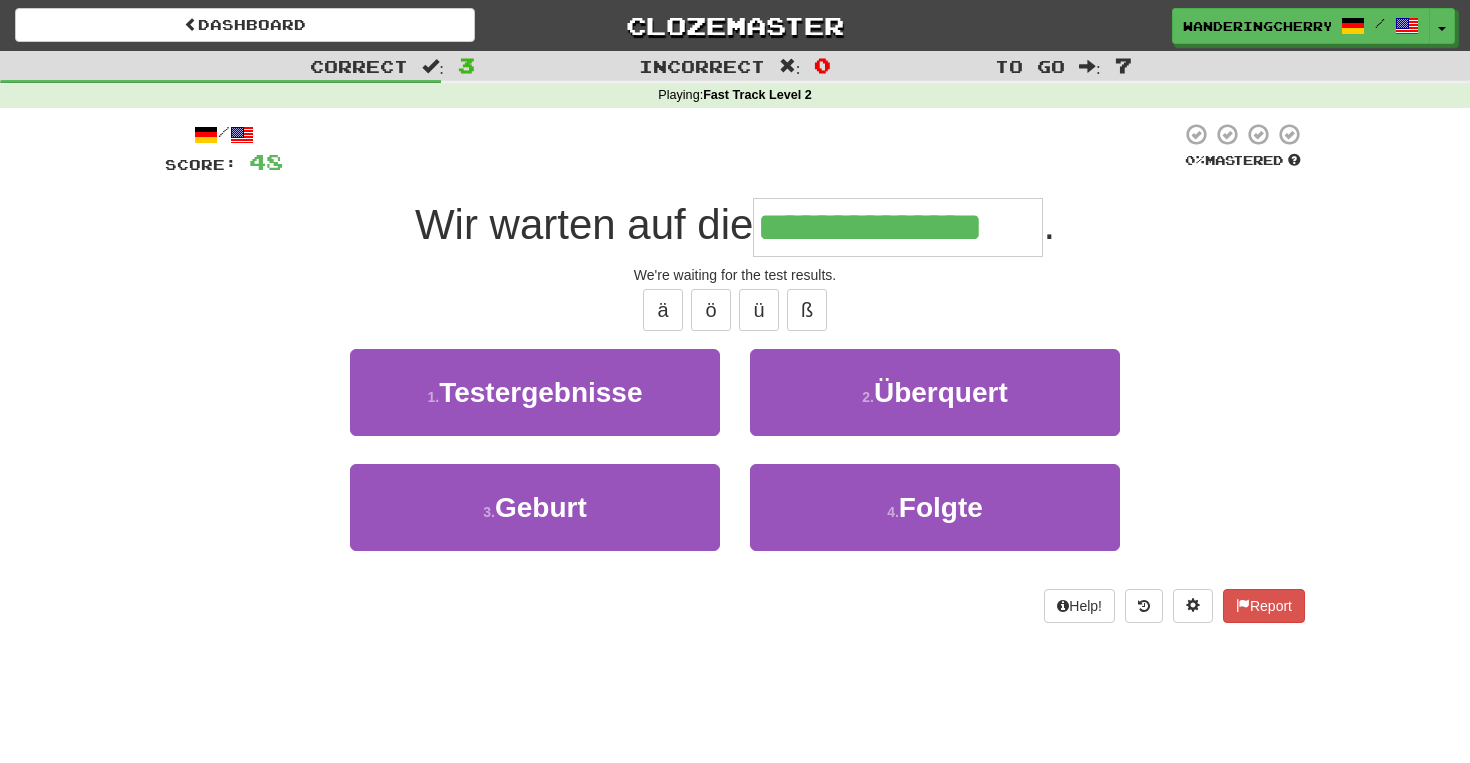 type on "**********" 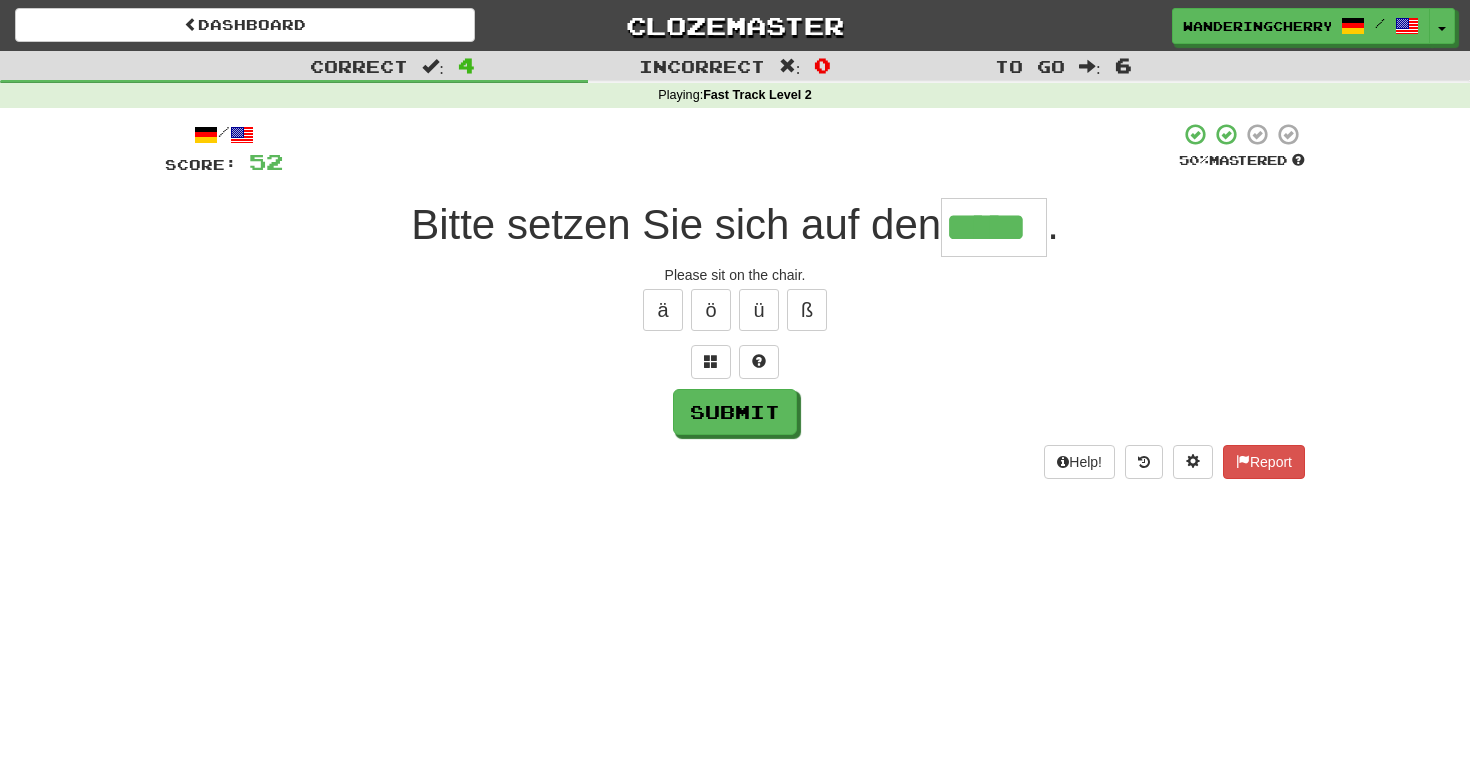 type on "*****" 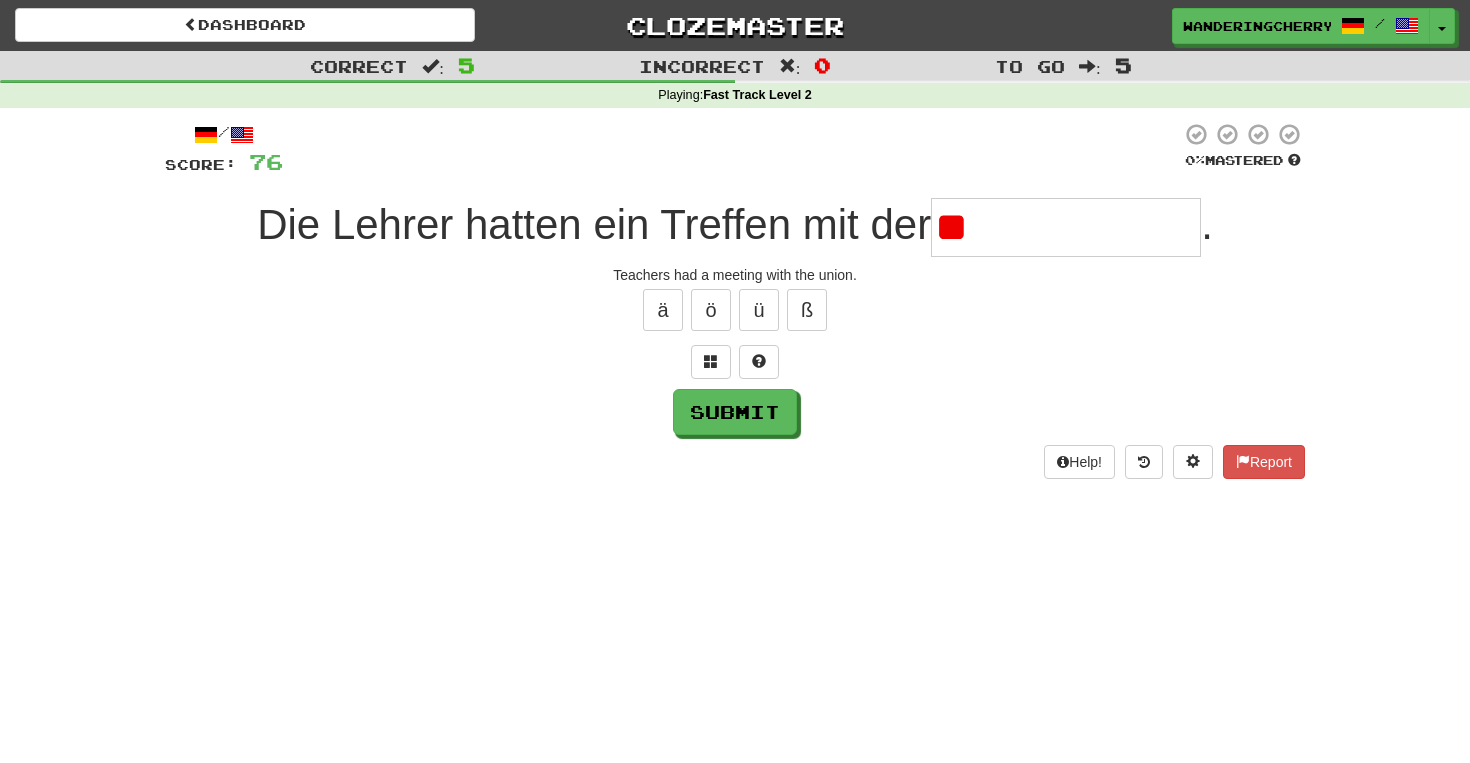 type on "*" 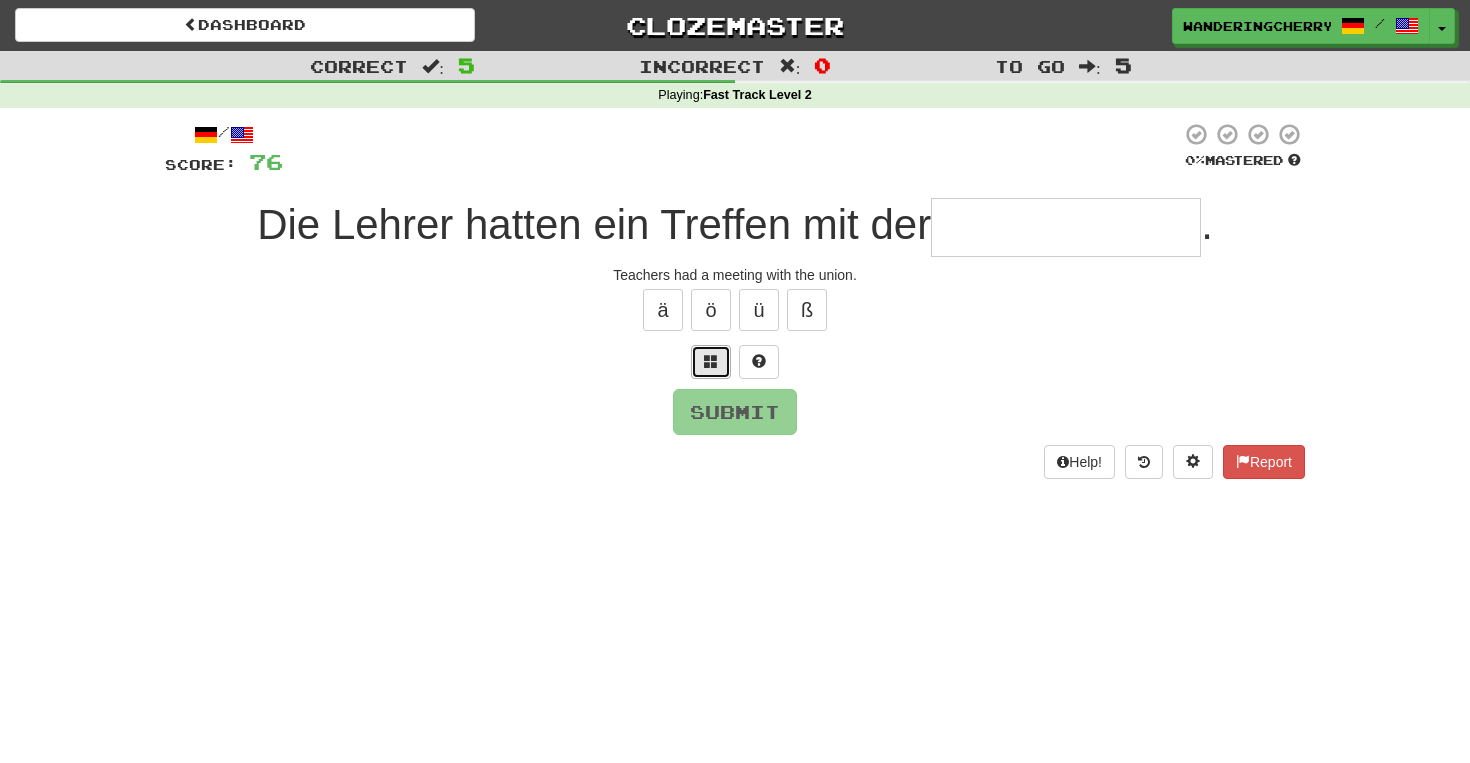 click at bounding box center (711, 362) 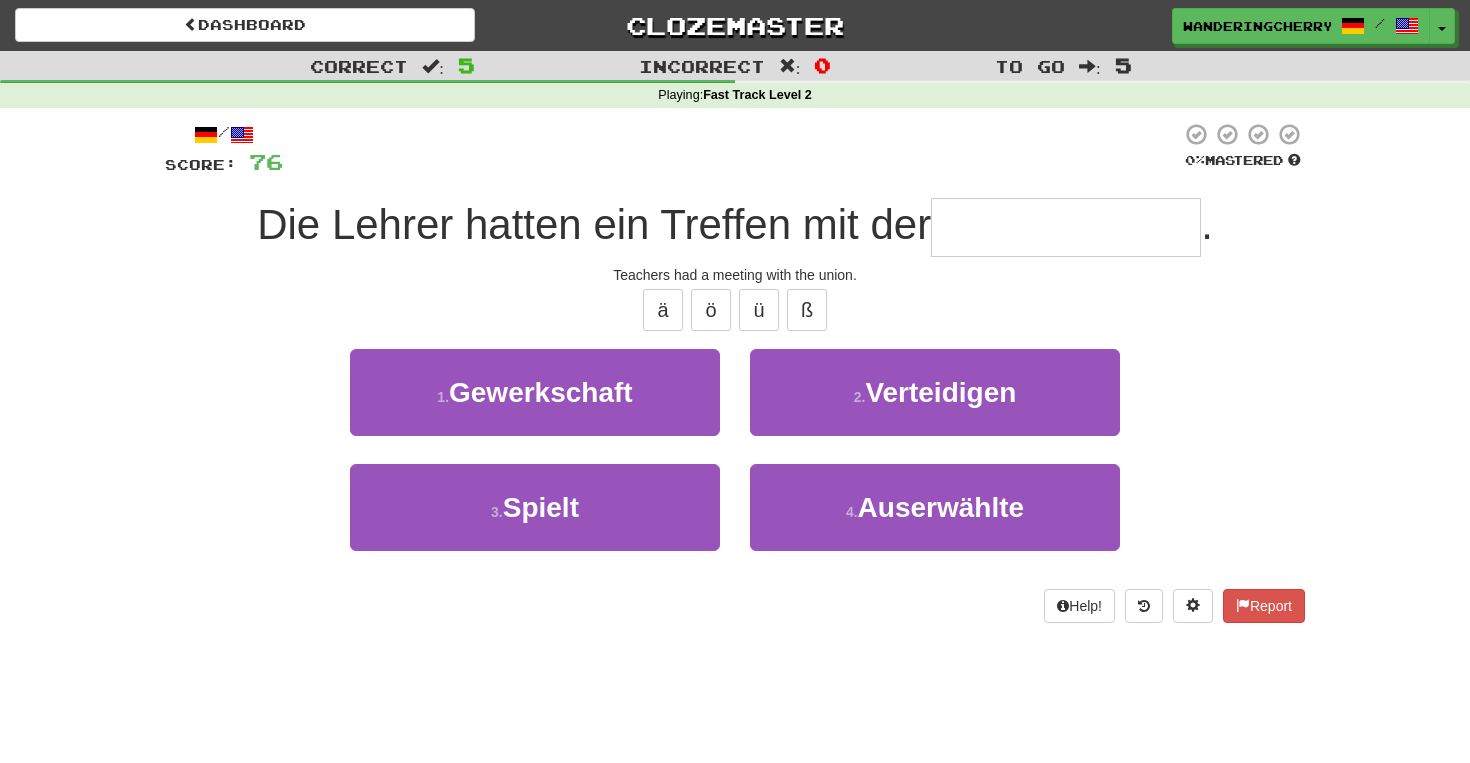 type on "*" 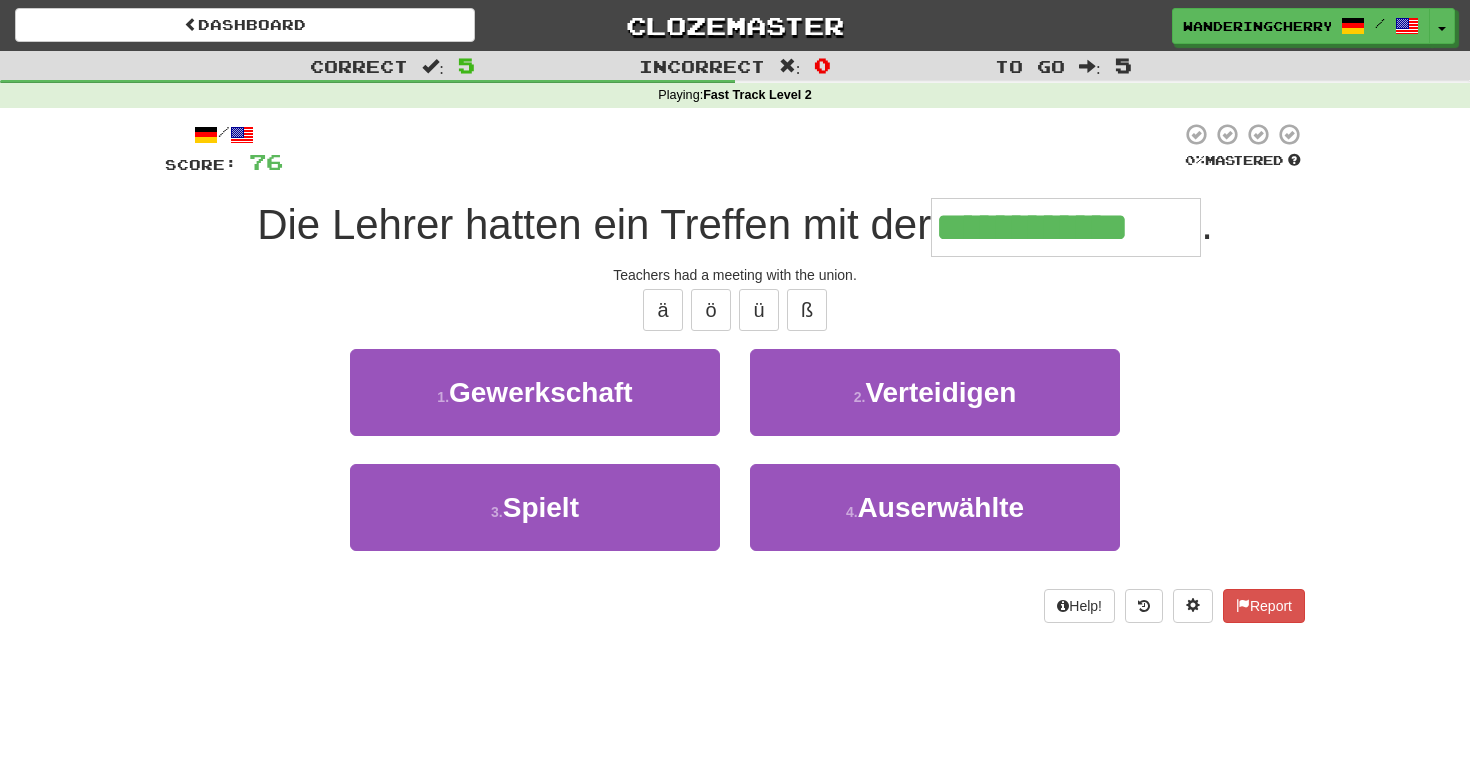 type on "**********" 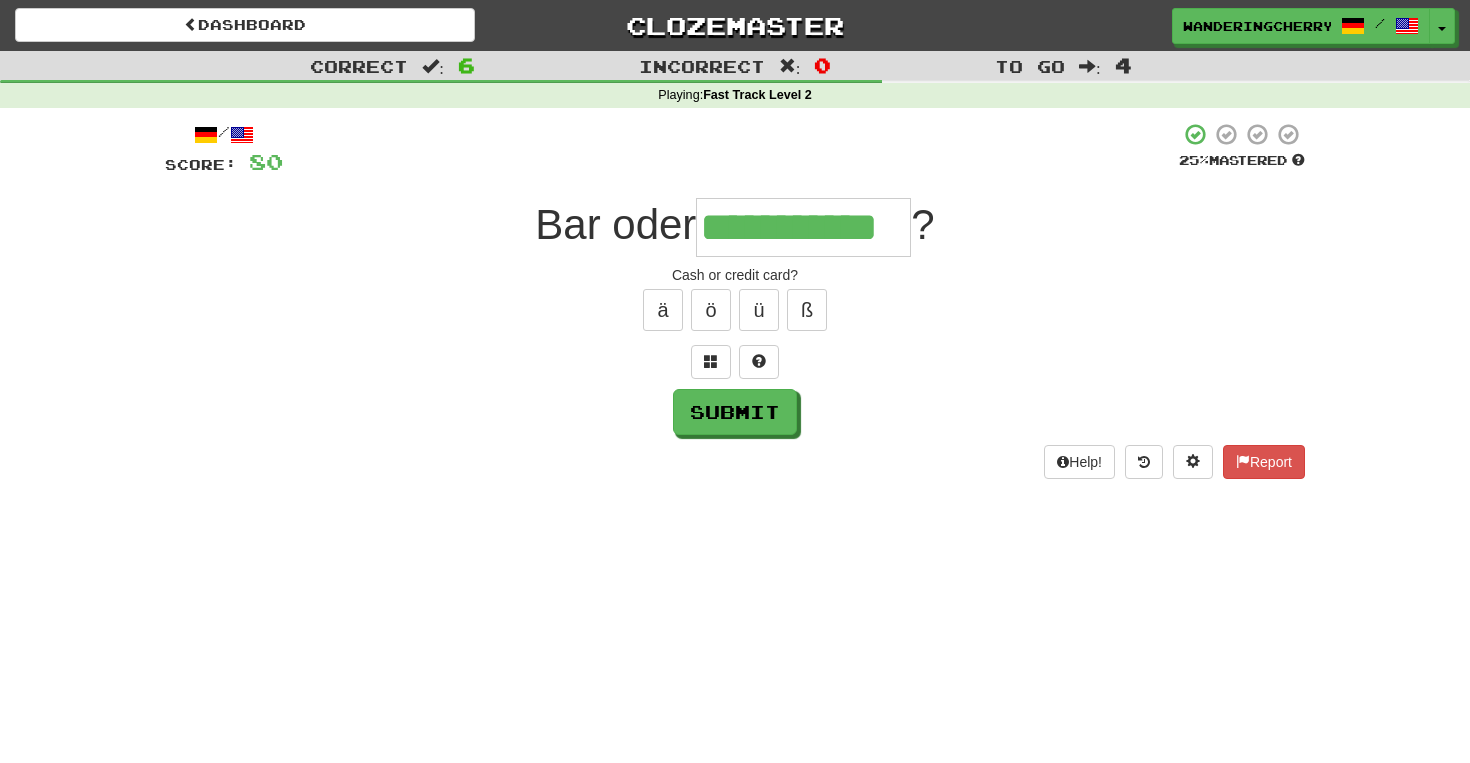 type on "**********" 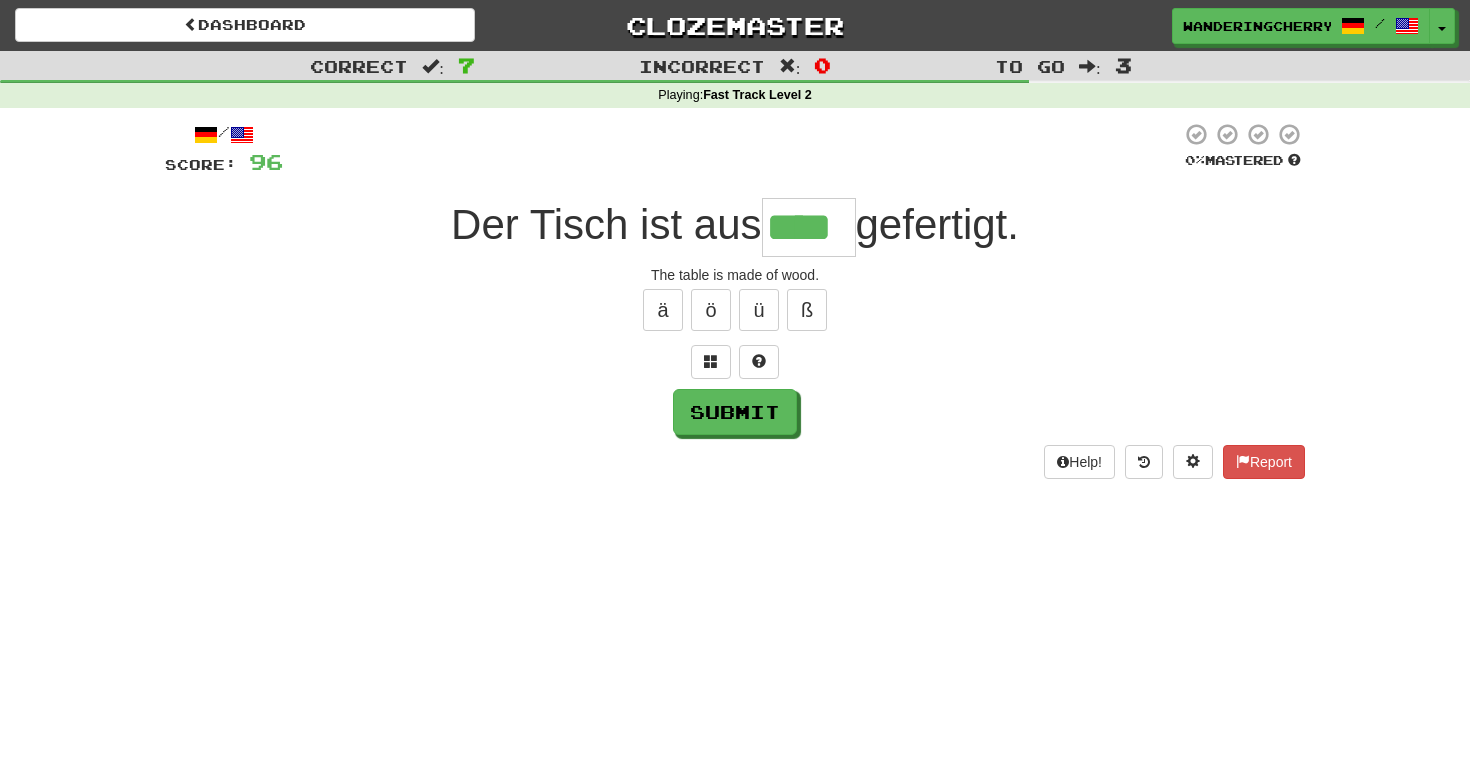 type on "****" 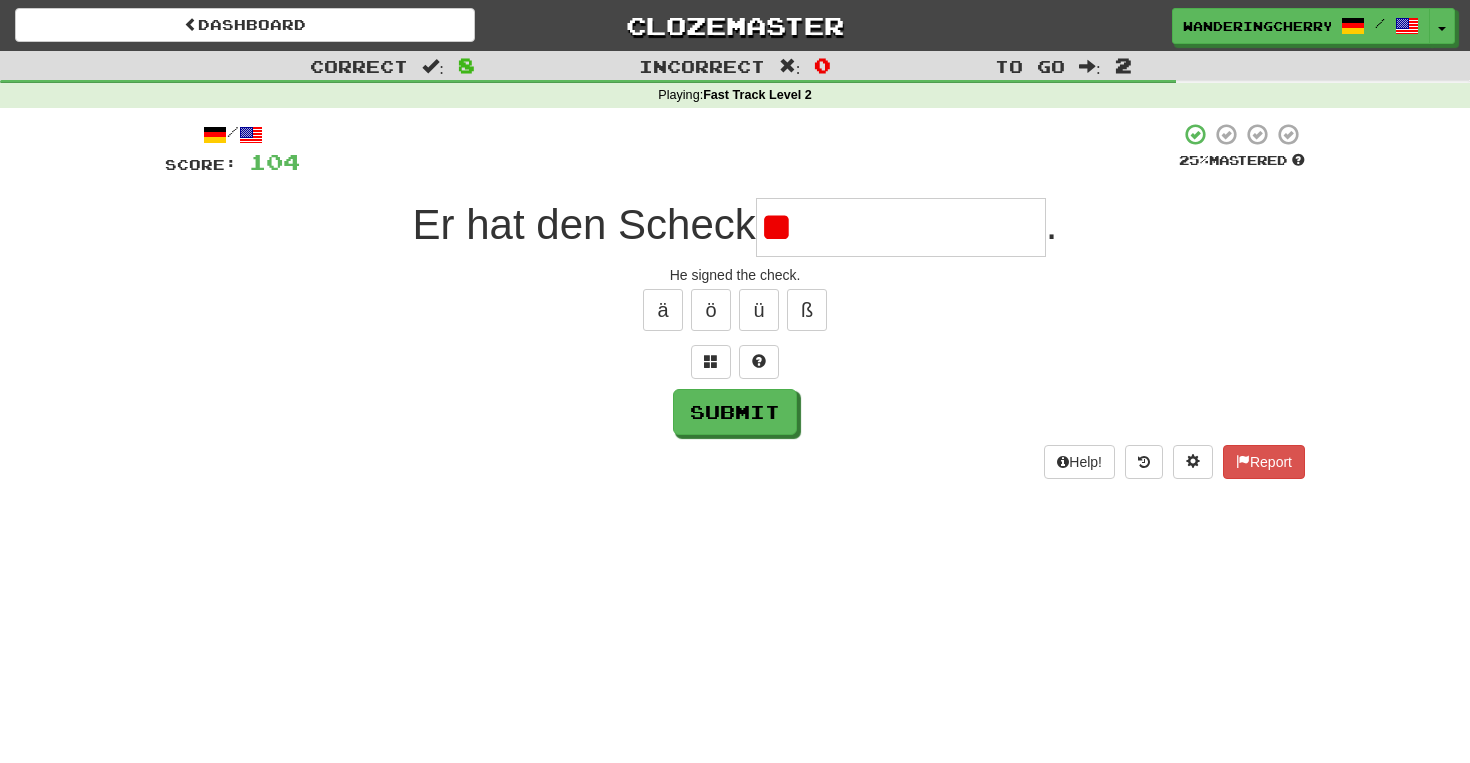 type on "*" 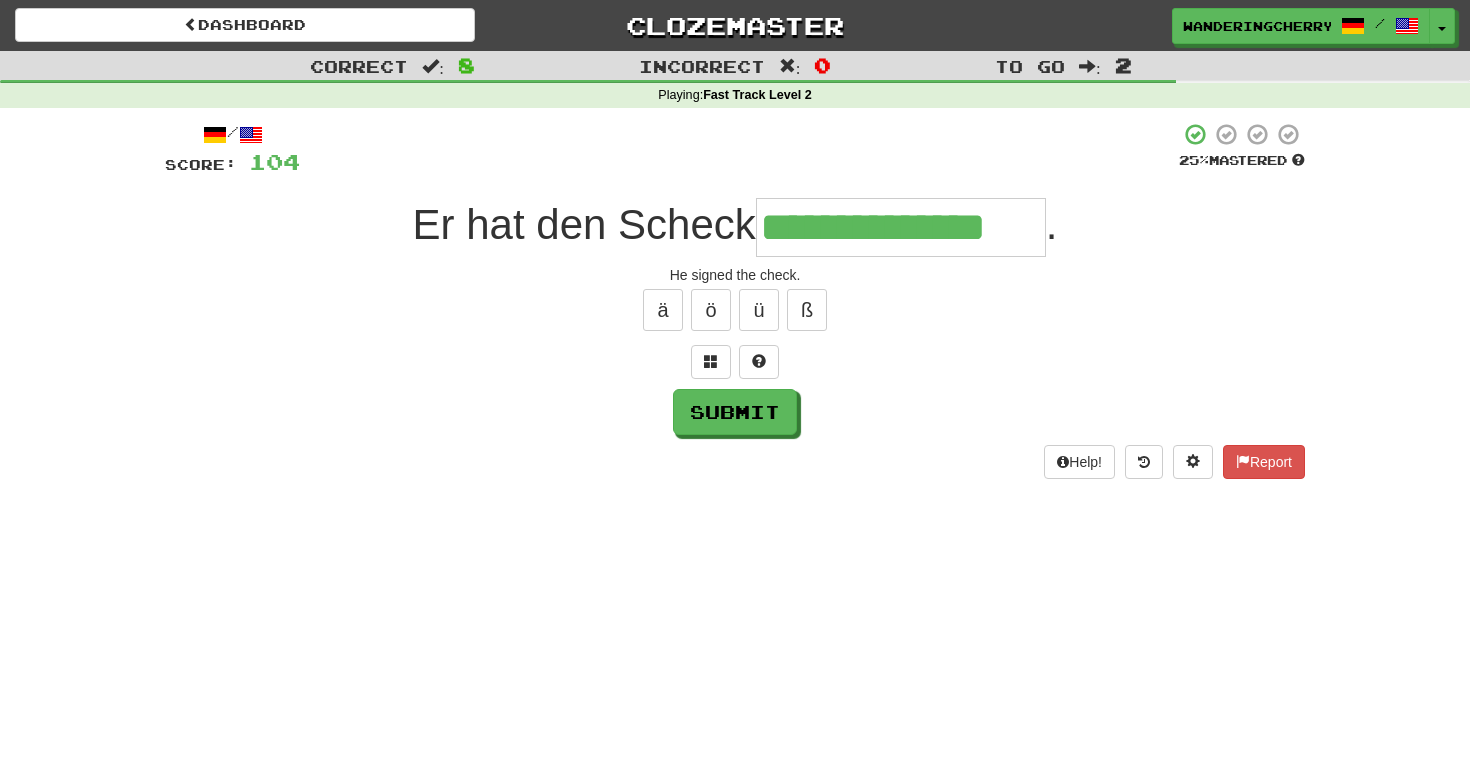 type on "**********" 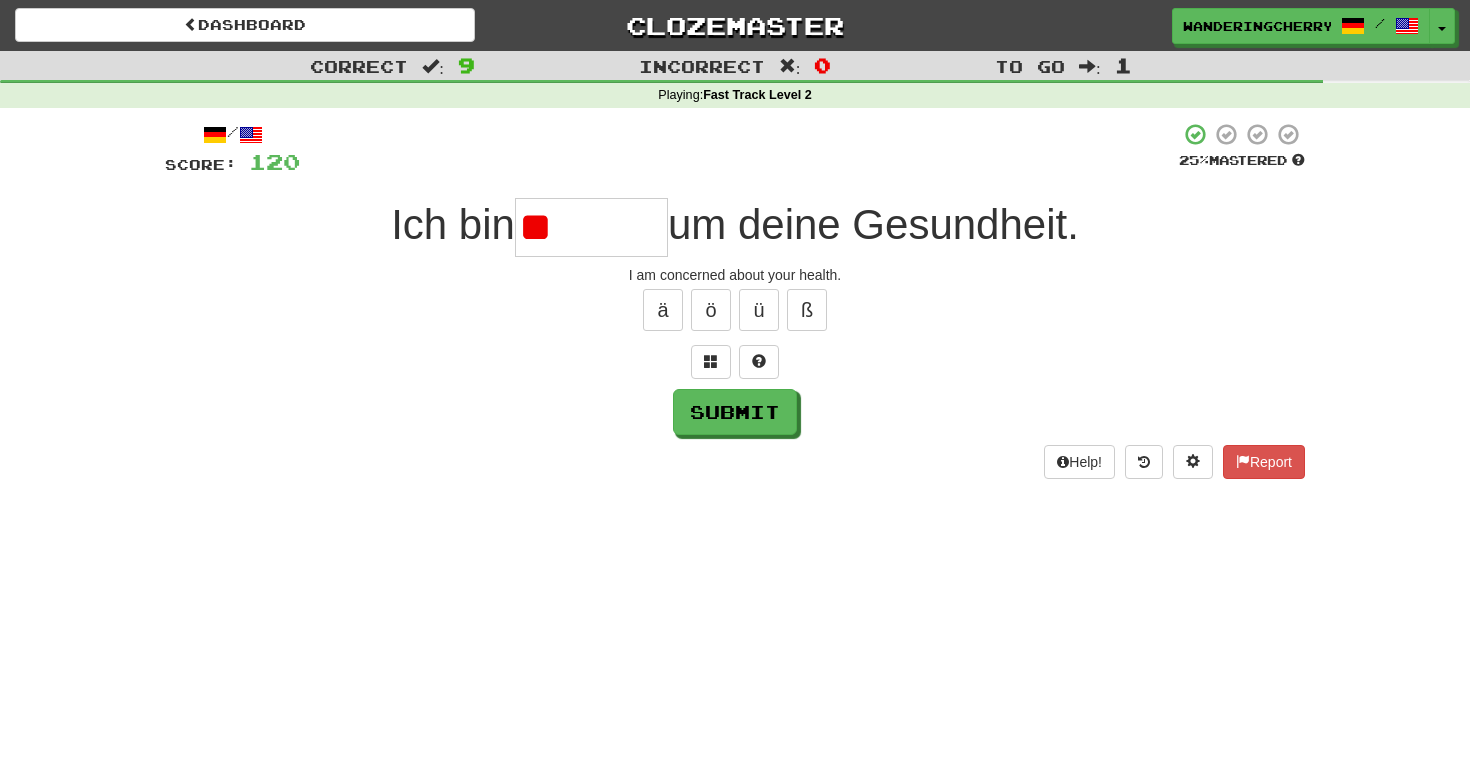 type on "*" 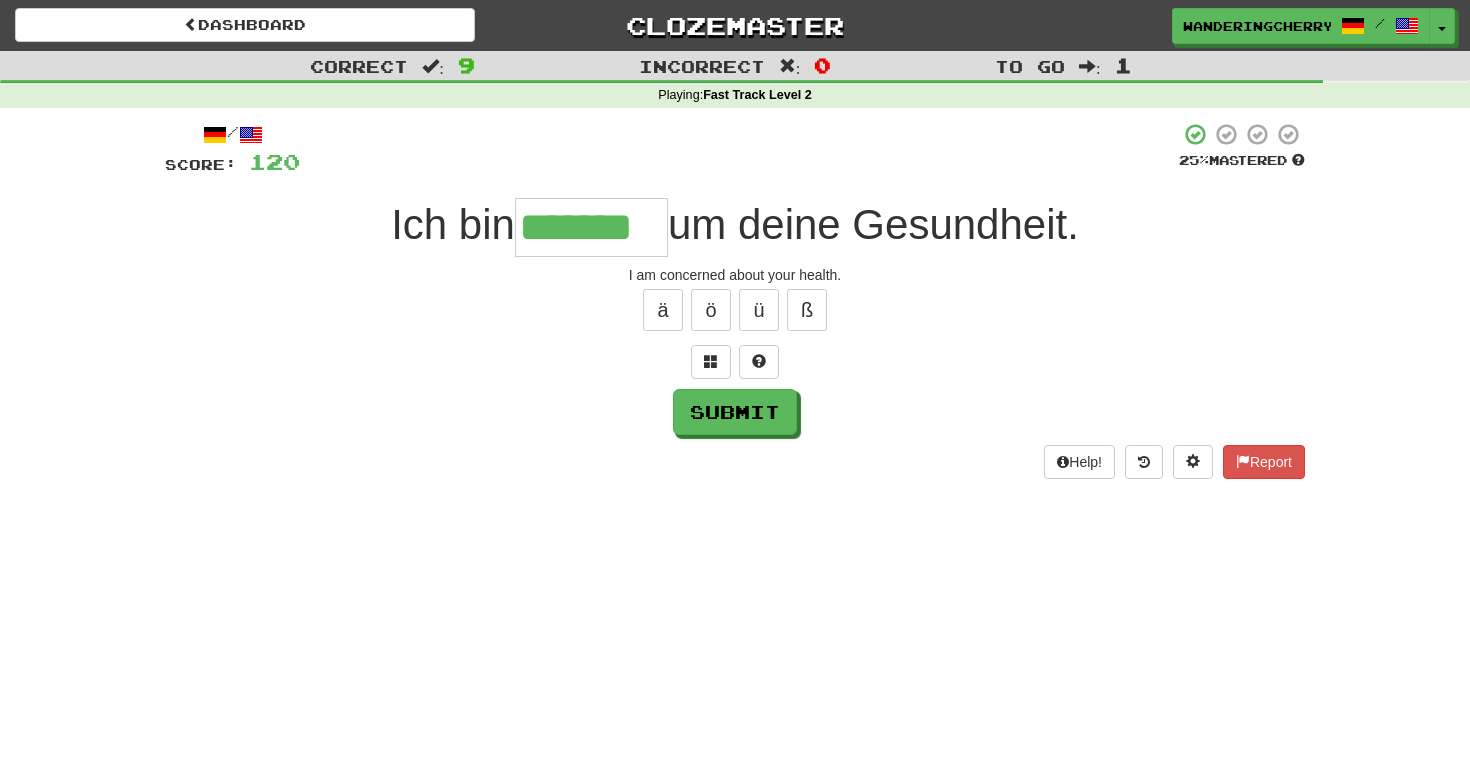 type on "*******" 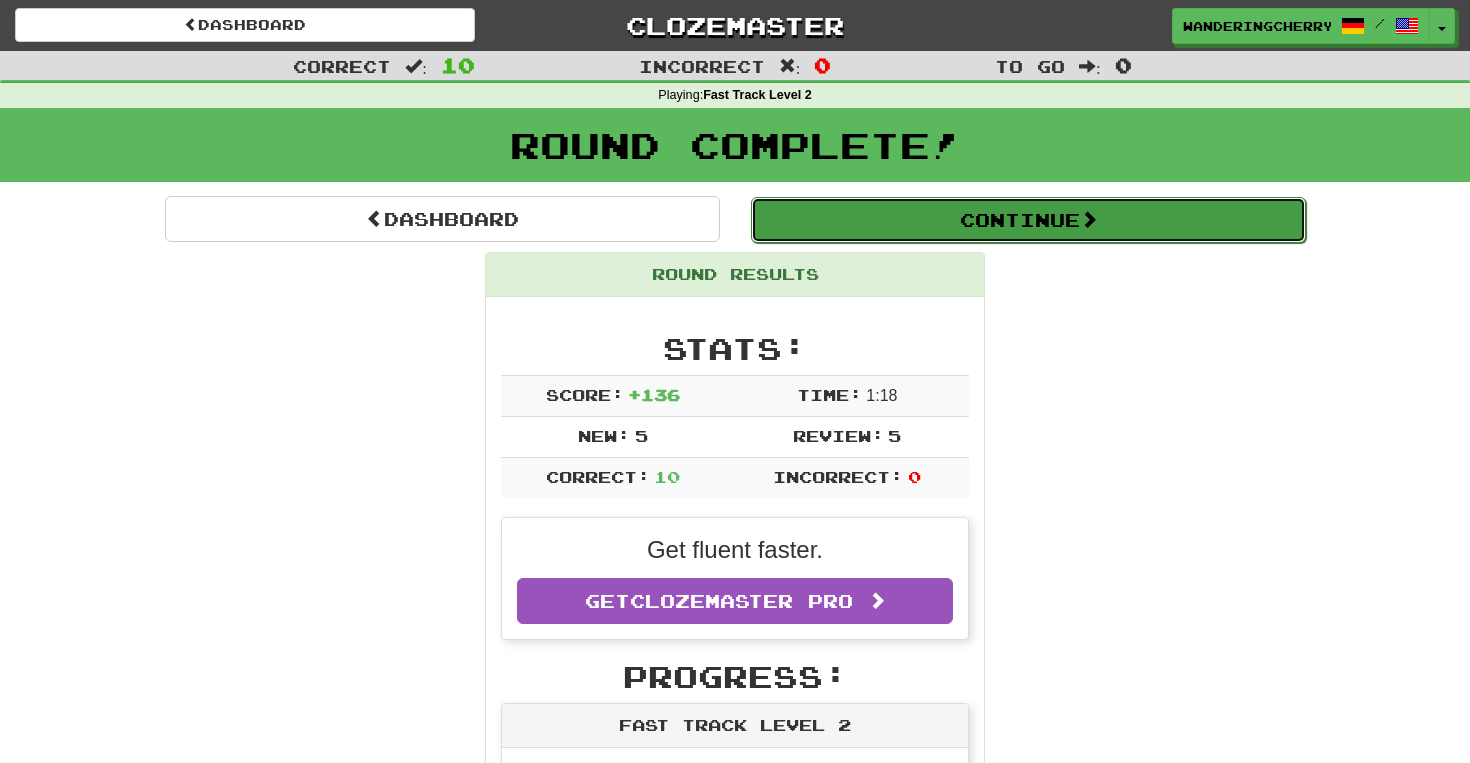 click on "Continue" at bounding box center [1028, 220] 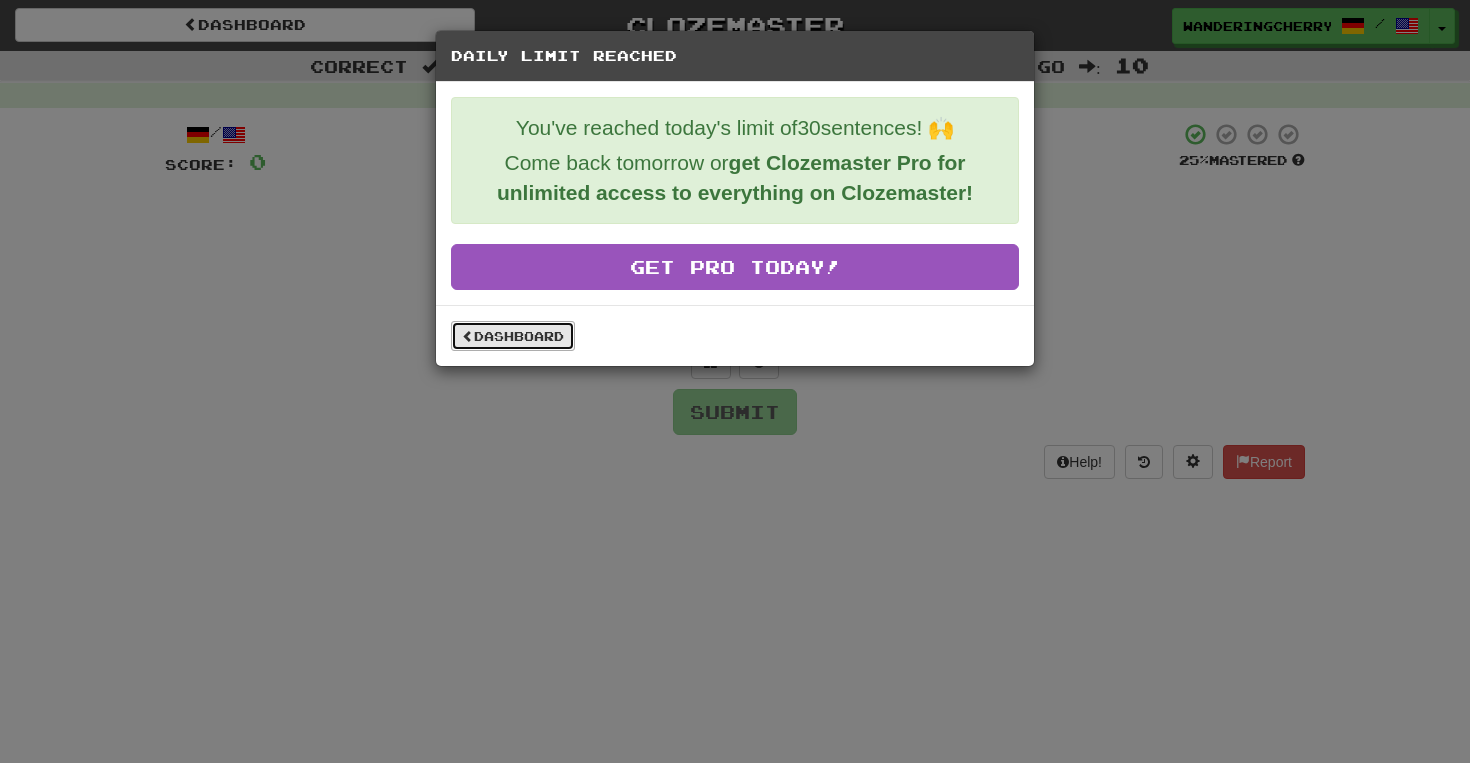 click on "Dashboard" at bounding box center (513, 336) 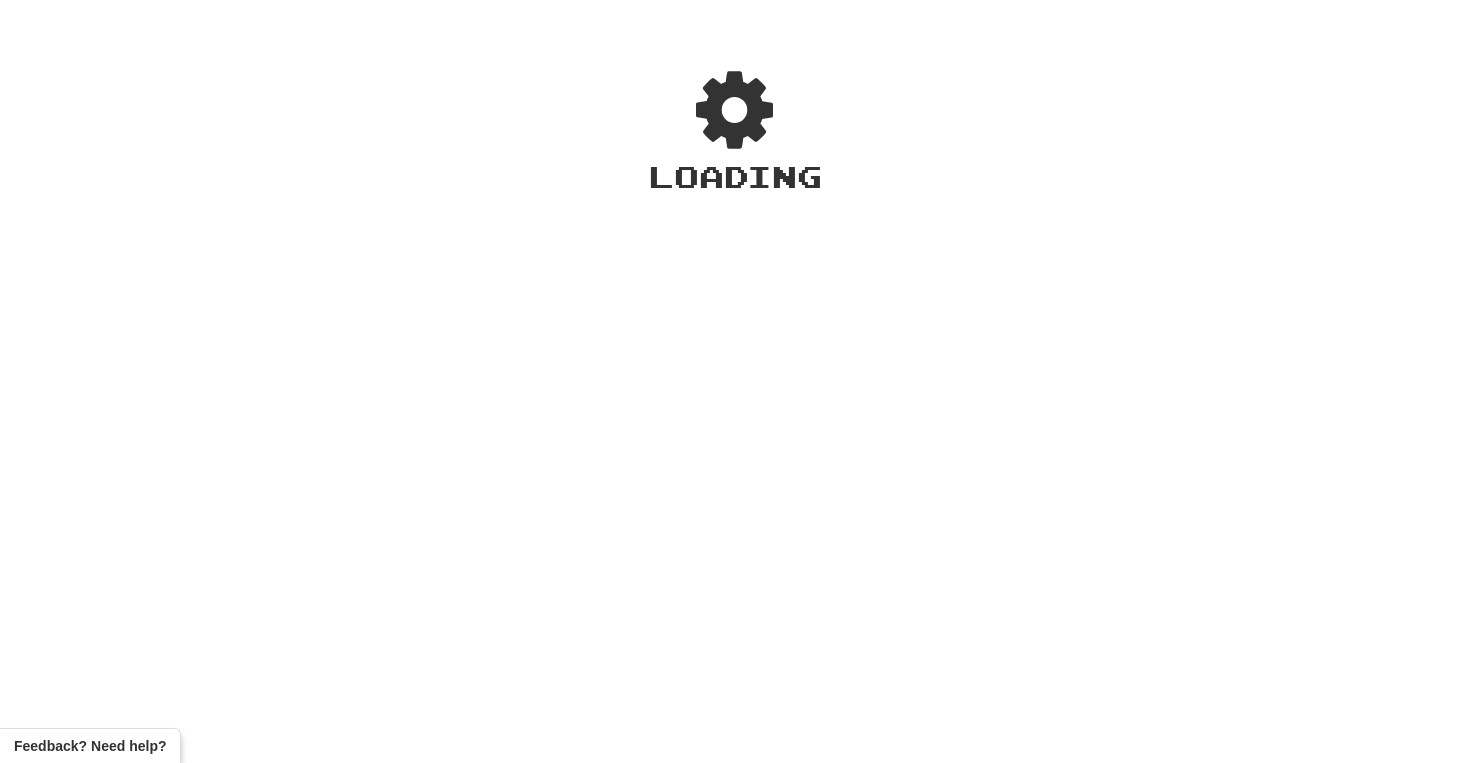 scroll, scrollTop: 0, scrollLeft: 0, axis: both 